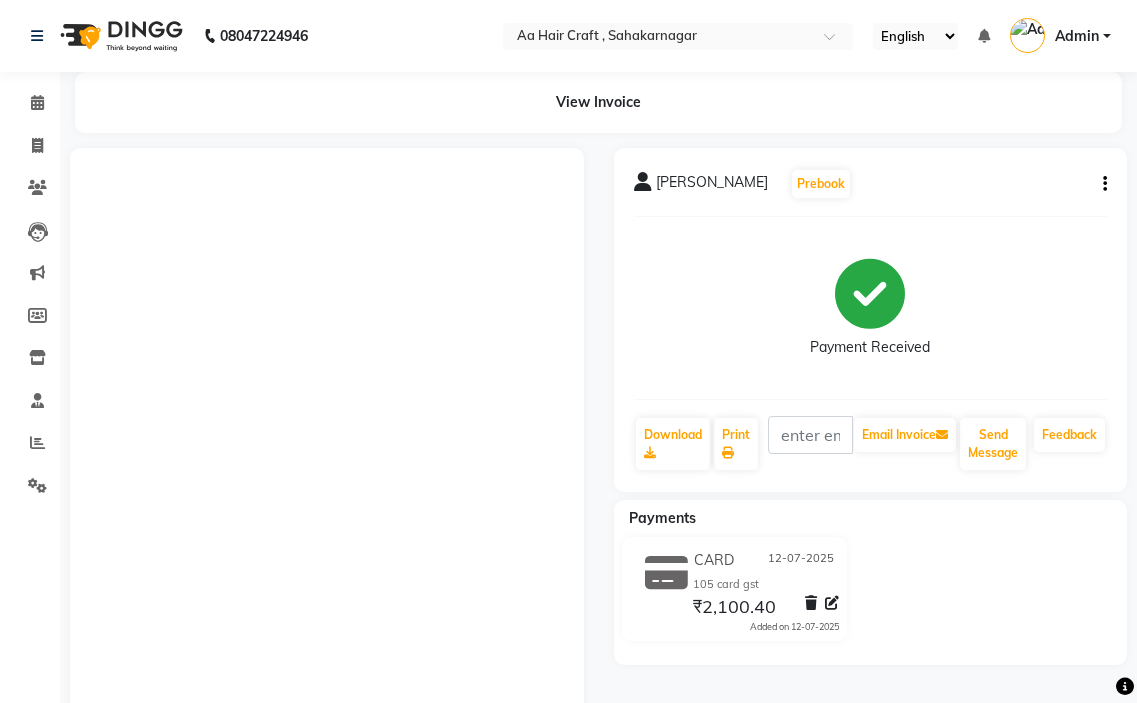 scroll, scrollTop: 0, scrollLeft: 0, axis: both 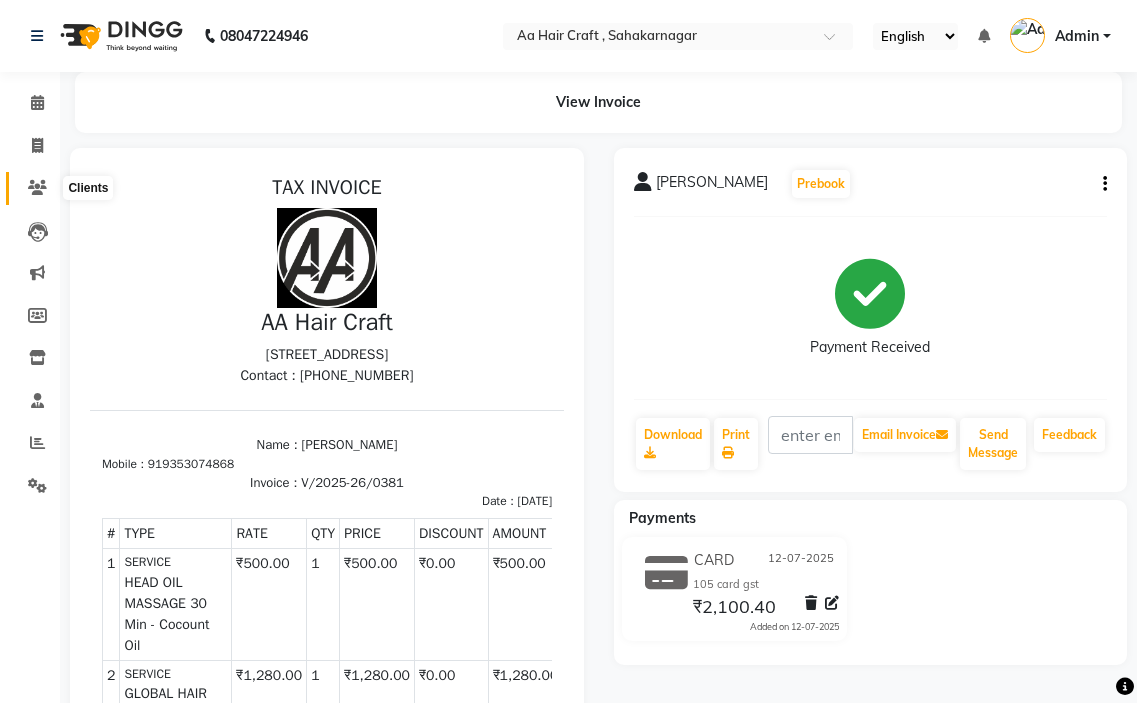 click 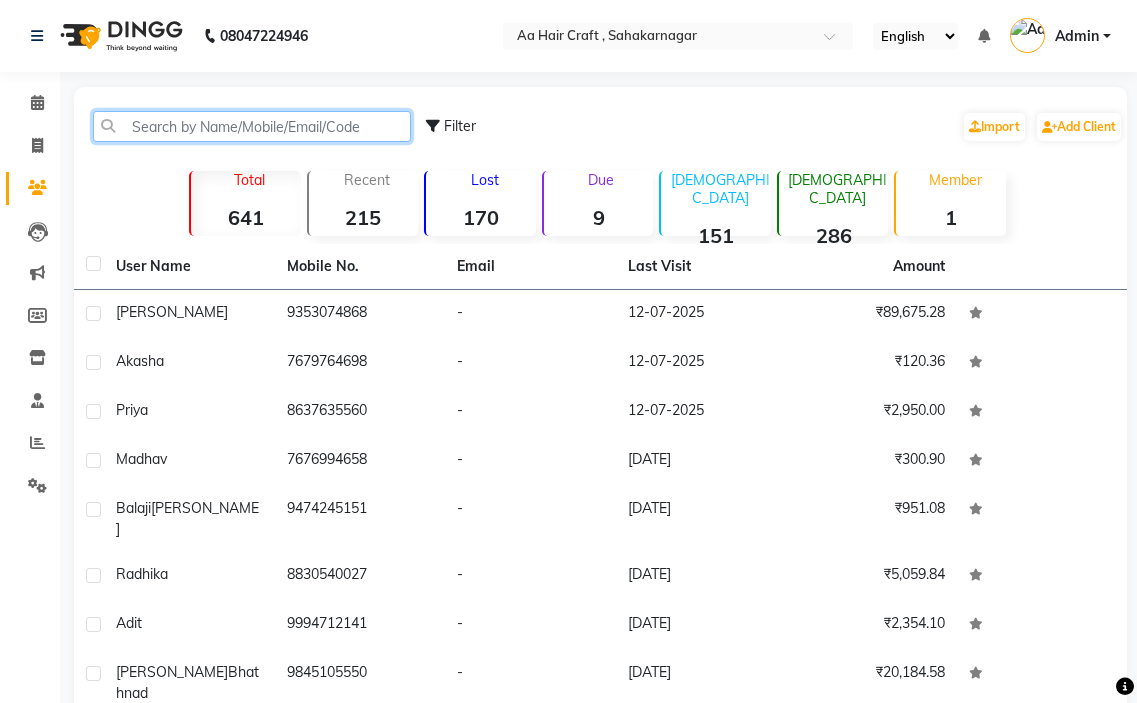 click 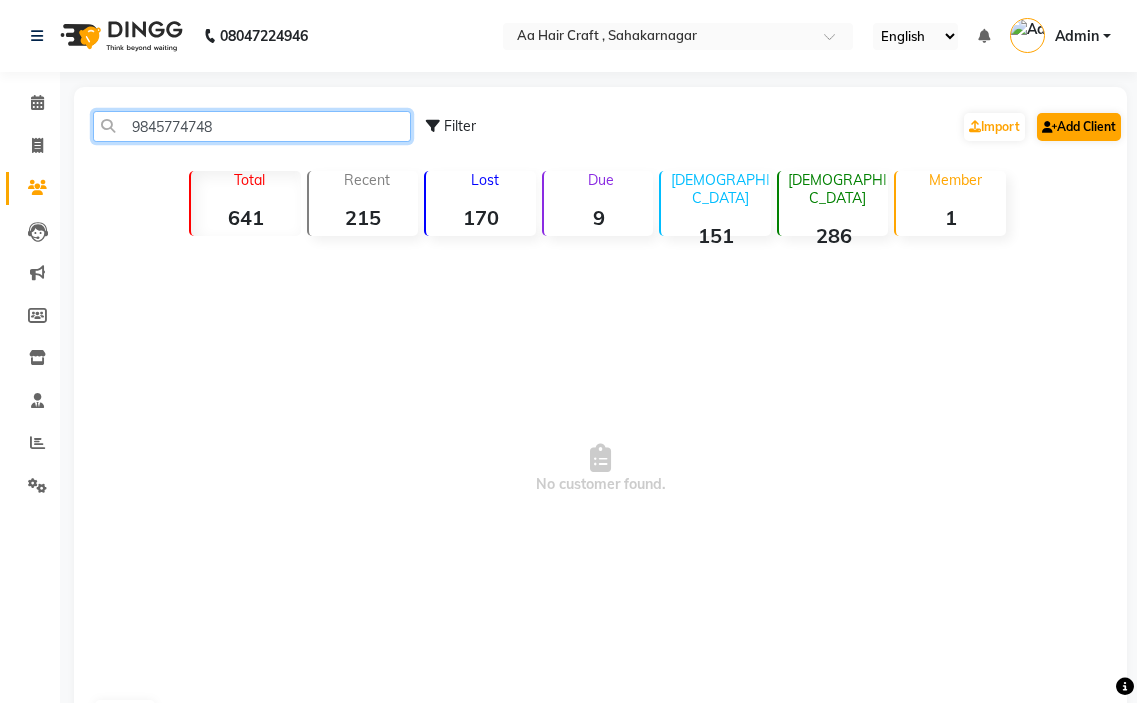 type on "9845774748" 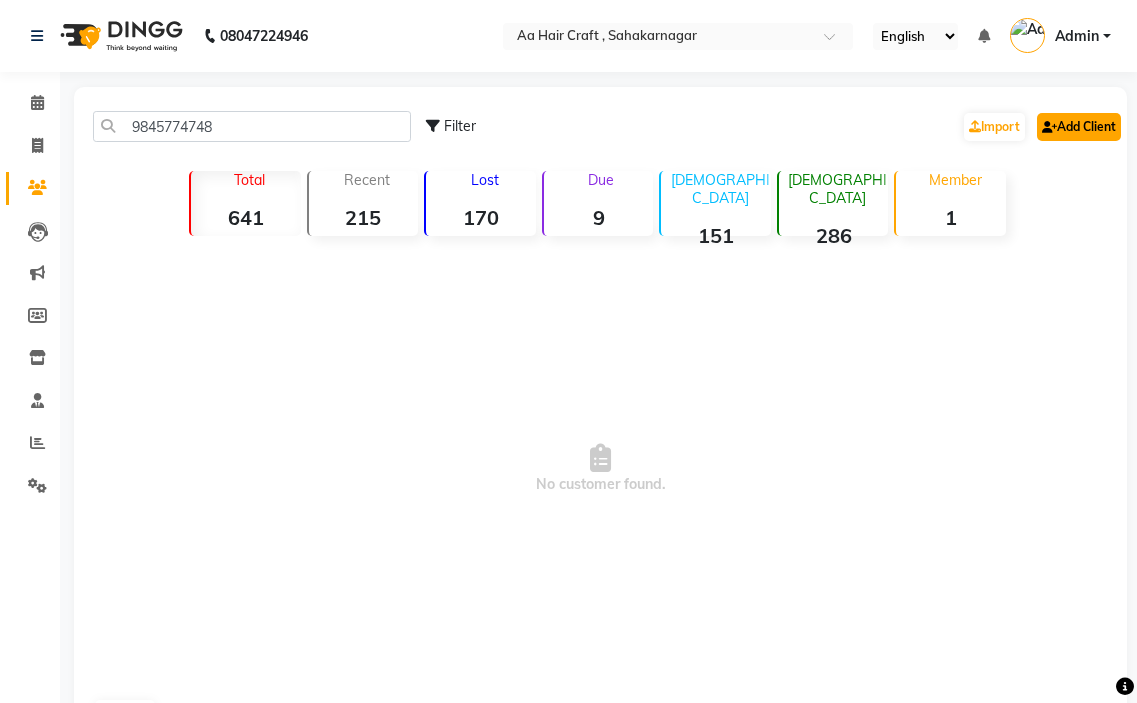 click on "Add Client" 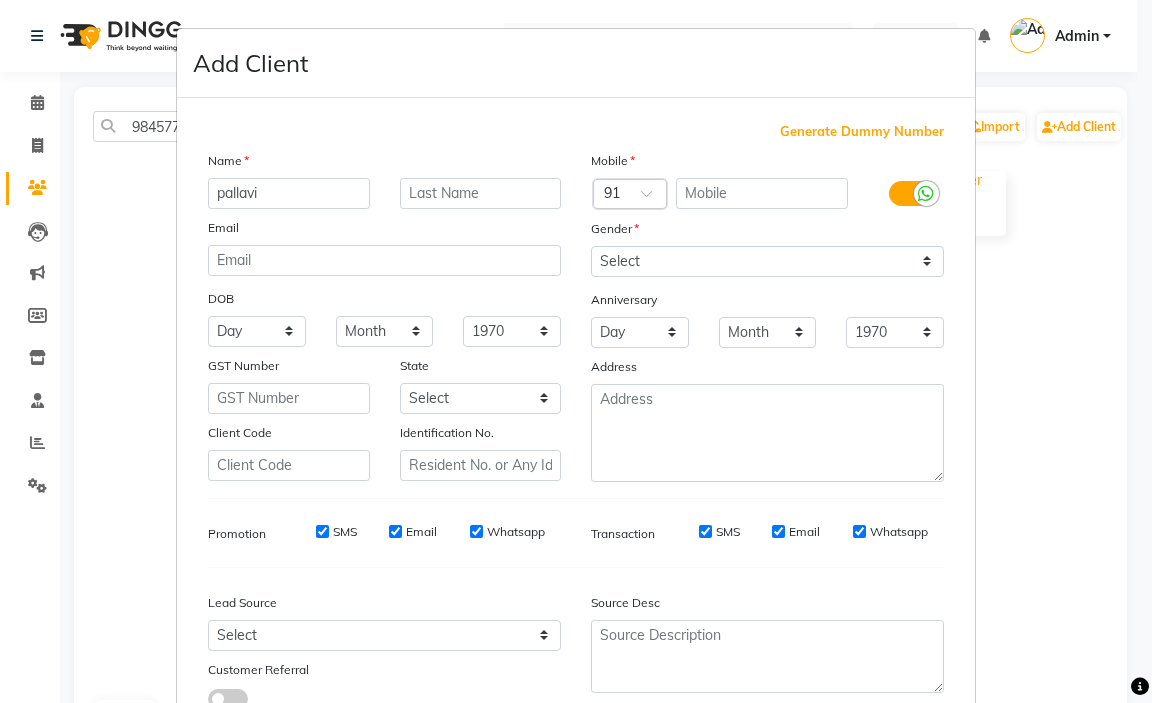 type on "pallavi" 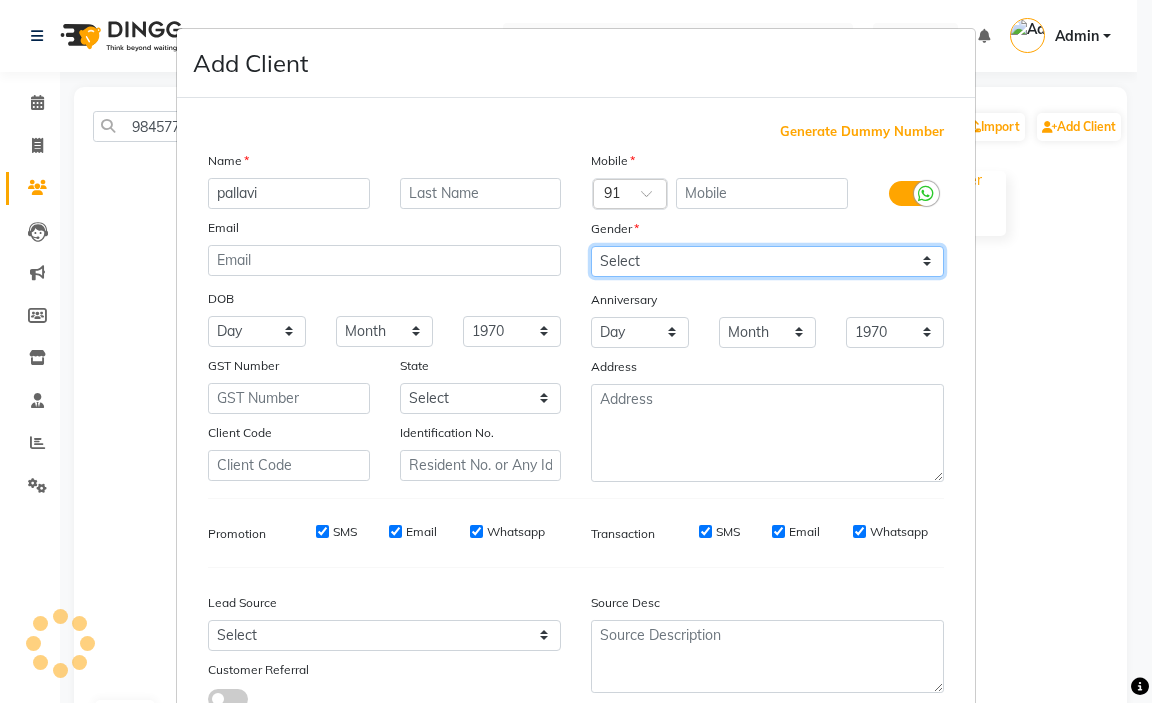 click on "Select [DEMOGRAPHIC_DATA] [DEMOGRAPHIC_DATA] Other Prefer Not To Say" at bounding box center (767, 261) 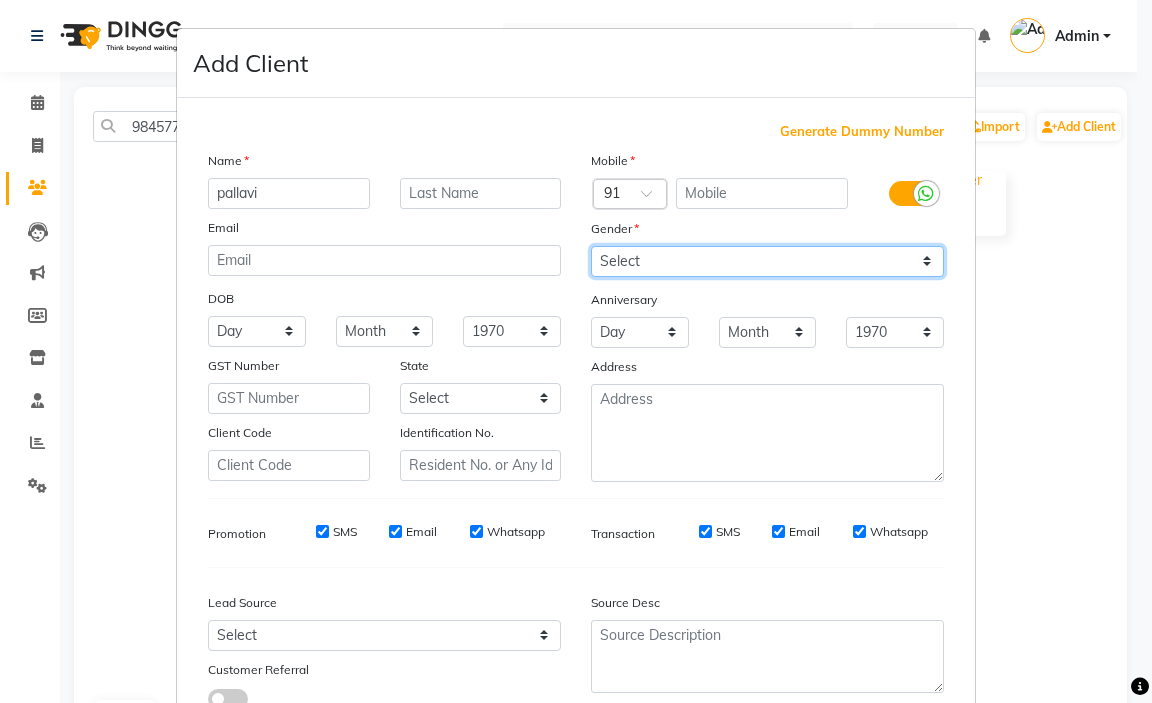select on "[DEMOGRAPHIC_DATA]" 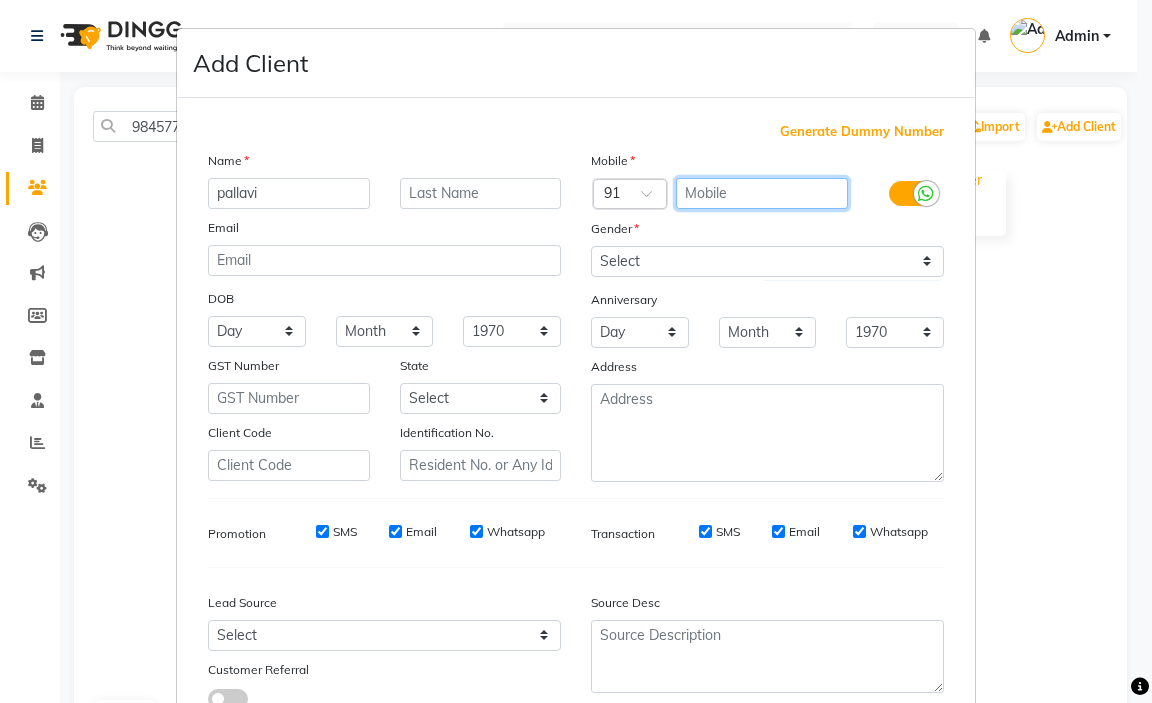 click at bounding box center (762, 193) 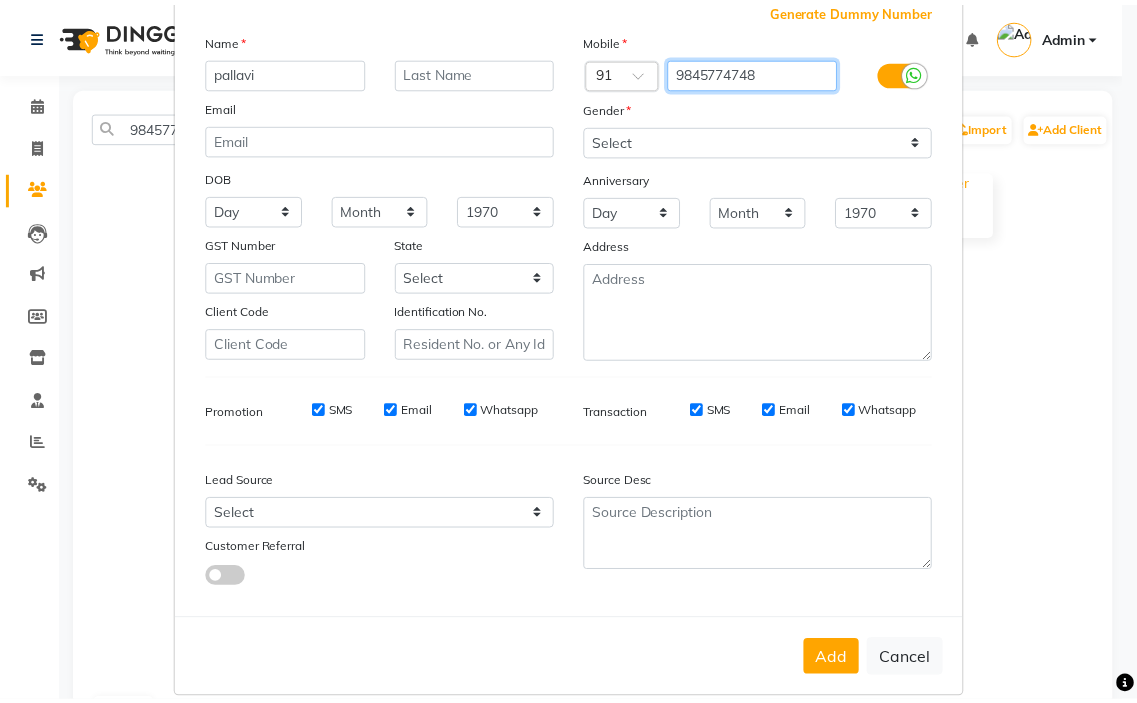 scroll, scrollTop: 146, scrollLeft: 0, axis: vertical 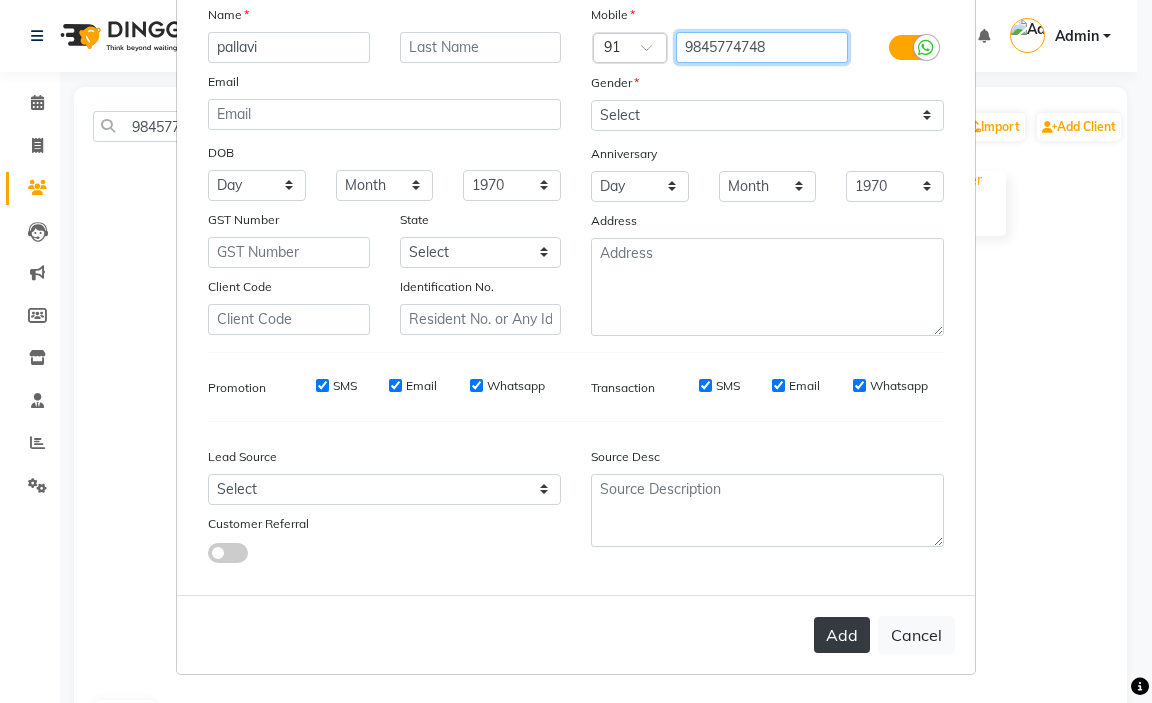 type on "9845774748" 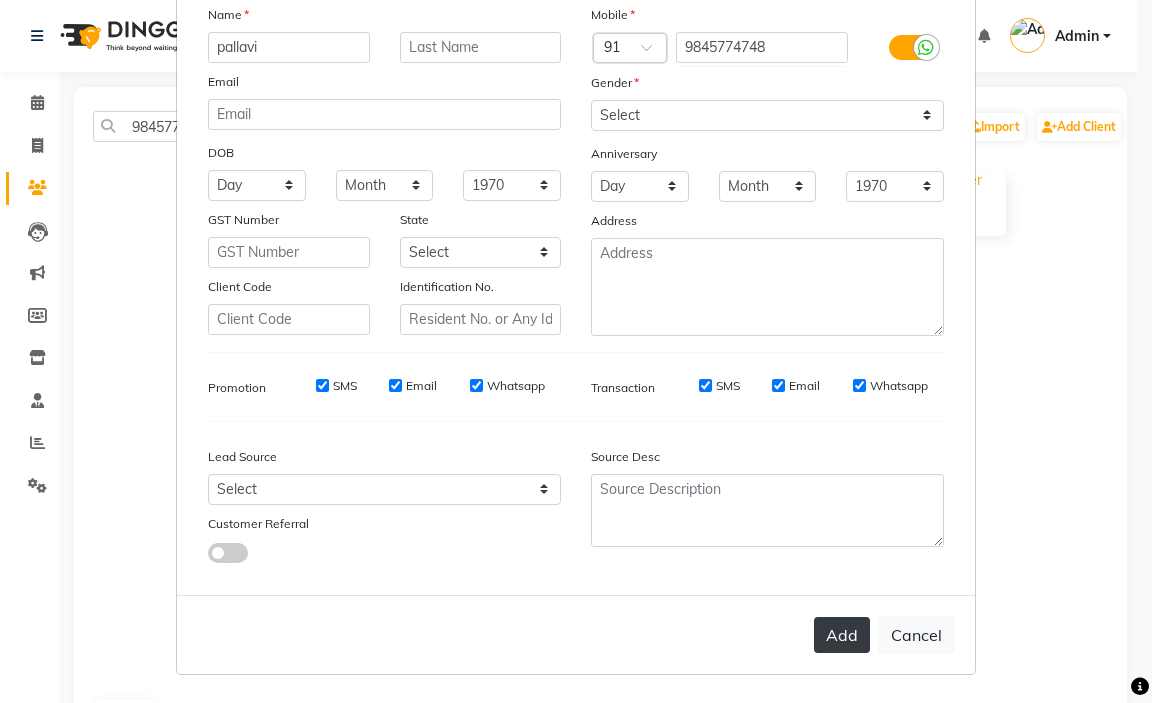 click on "Add" at bounding box center [842, 635] 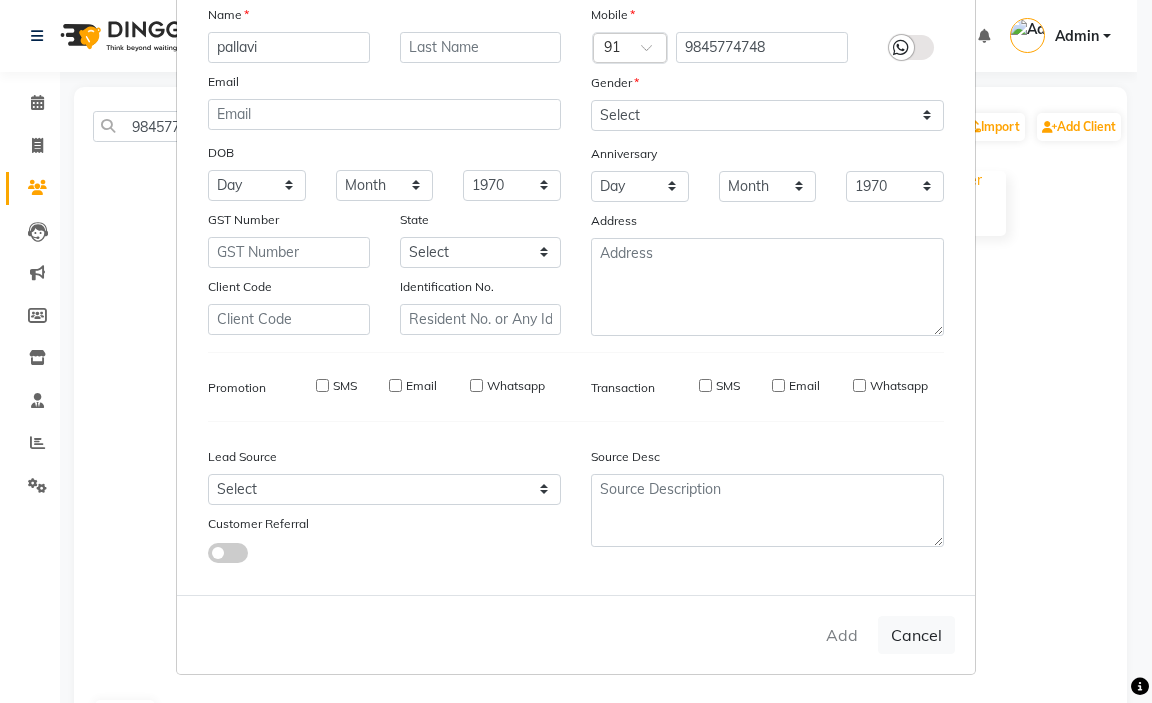 type 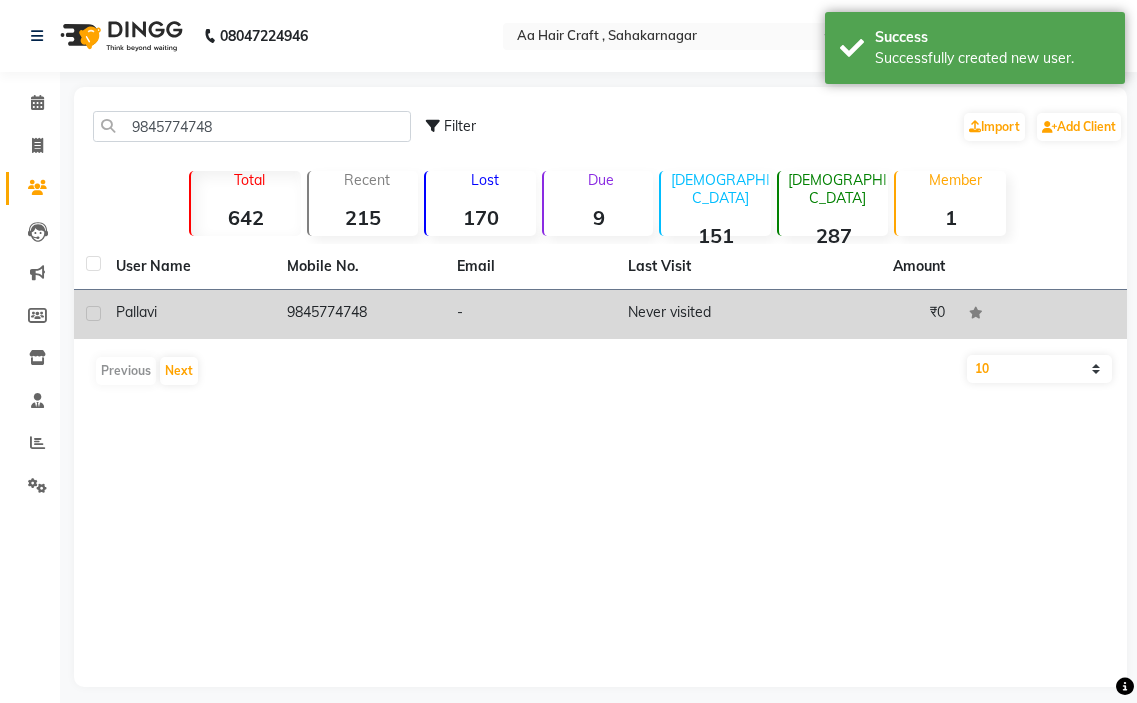 click on "9845774748" 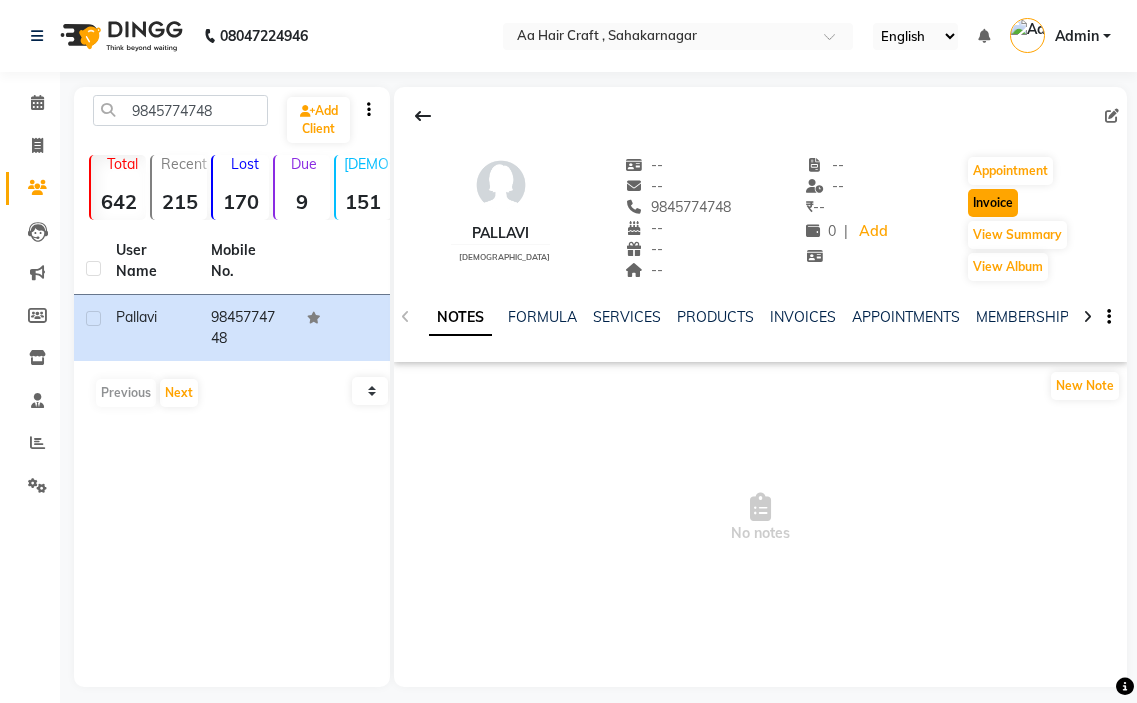 click on "Invoice" 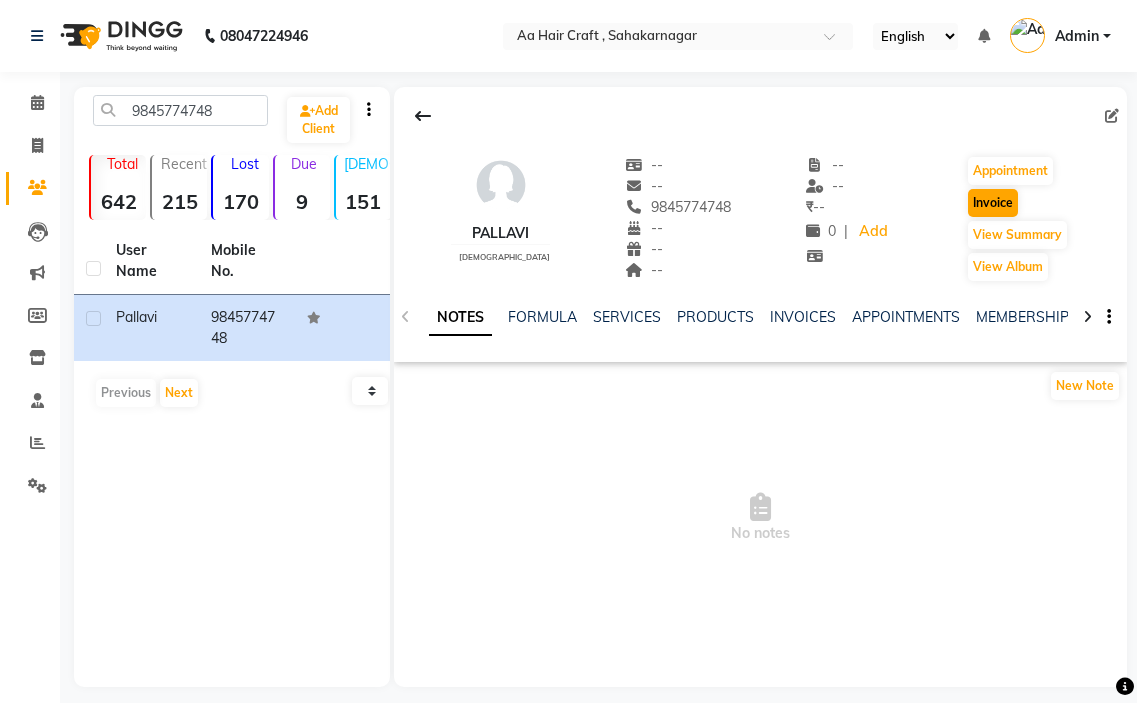 select on "service" 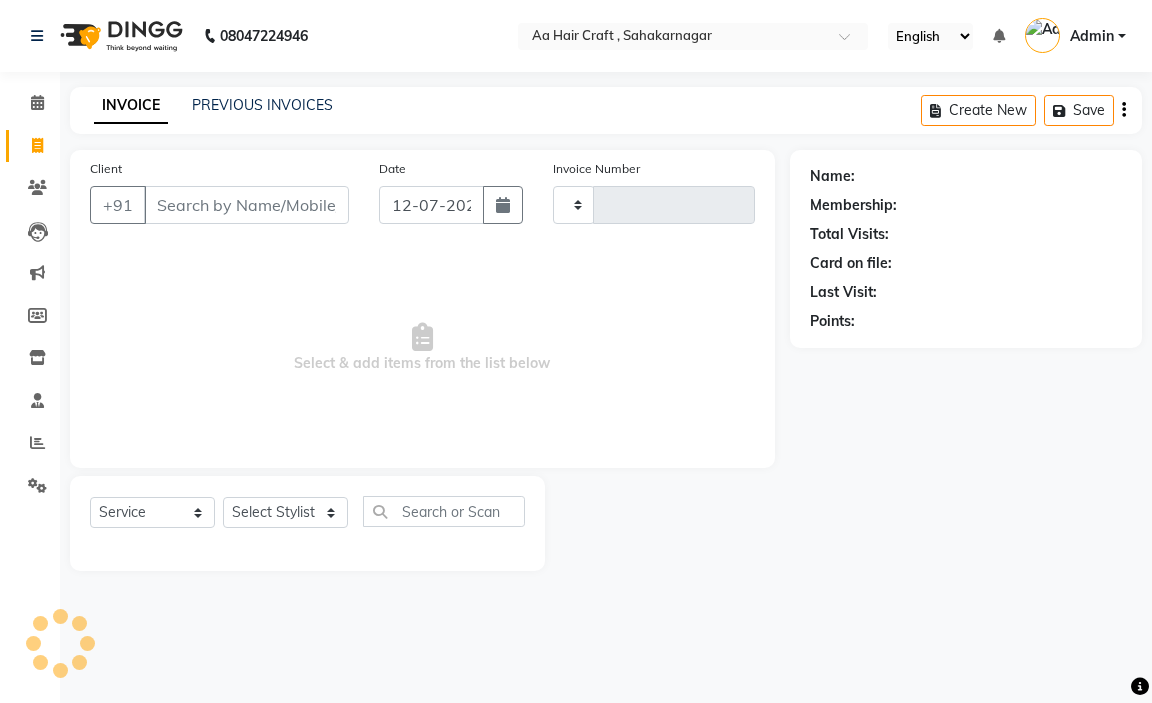 type on "0382" 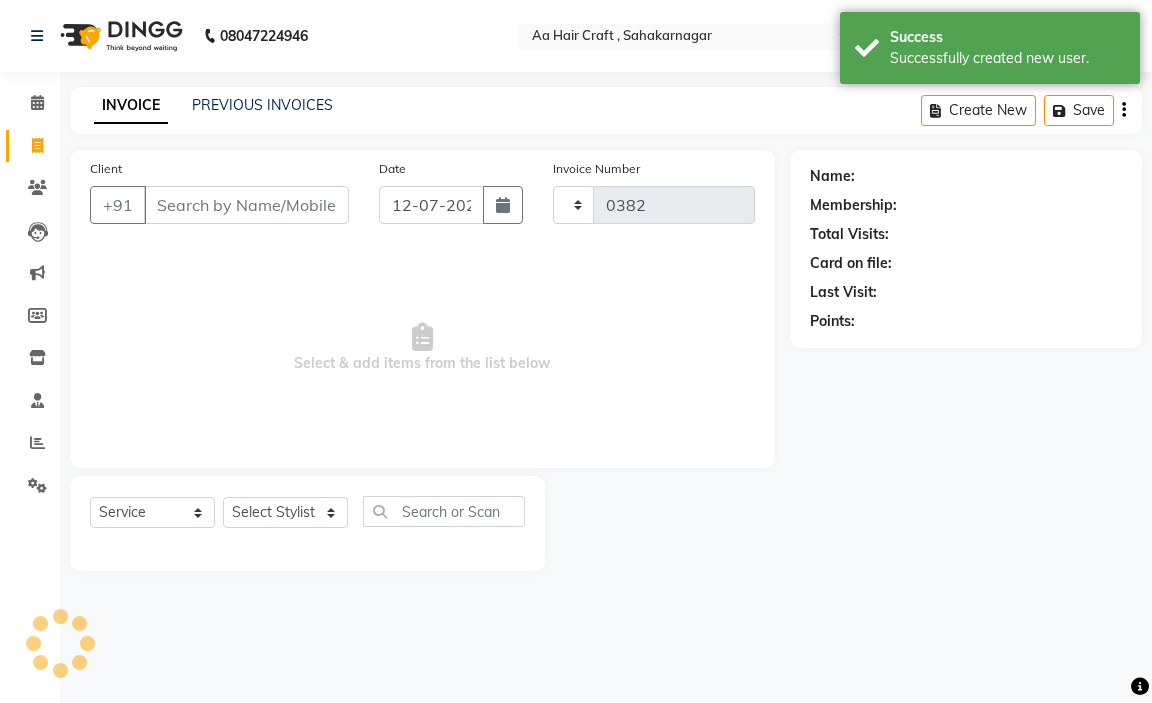 select on "6074" 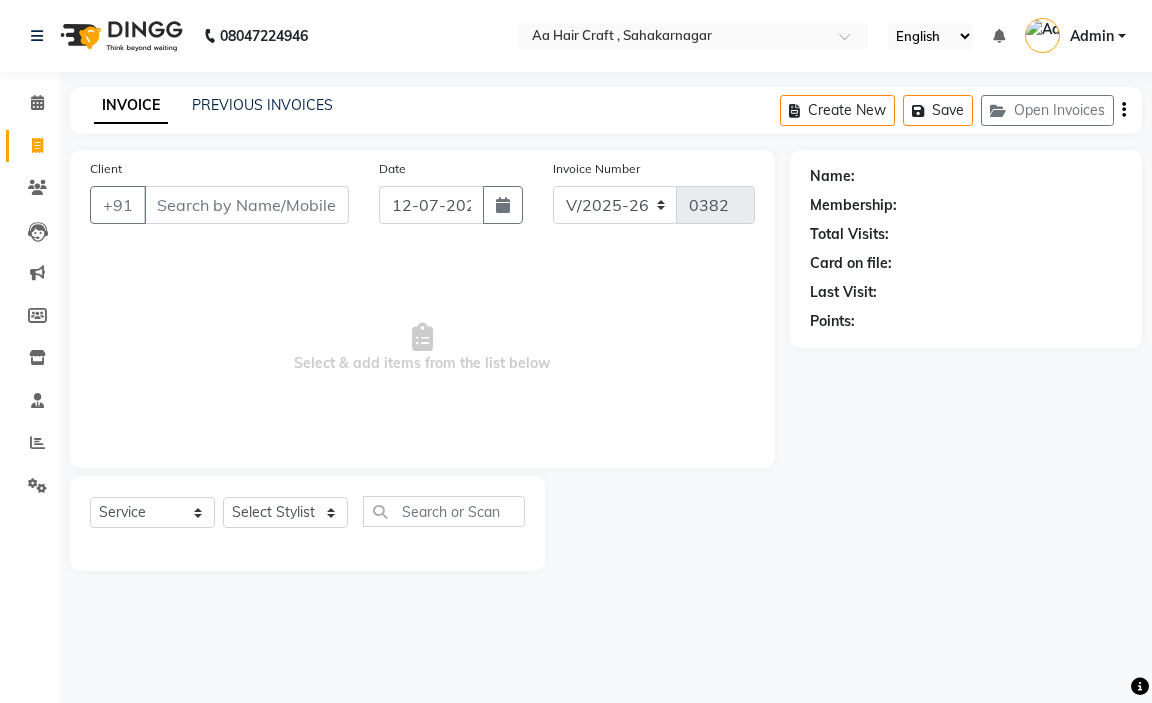 type on "9845774748" 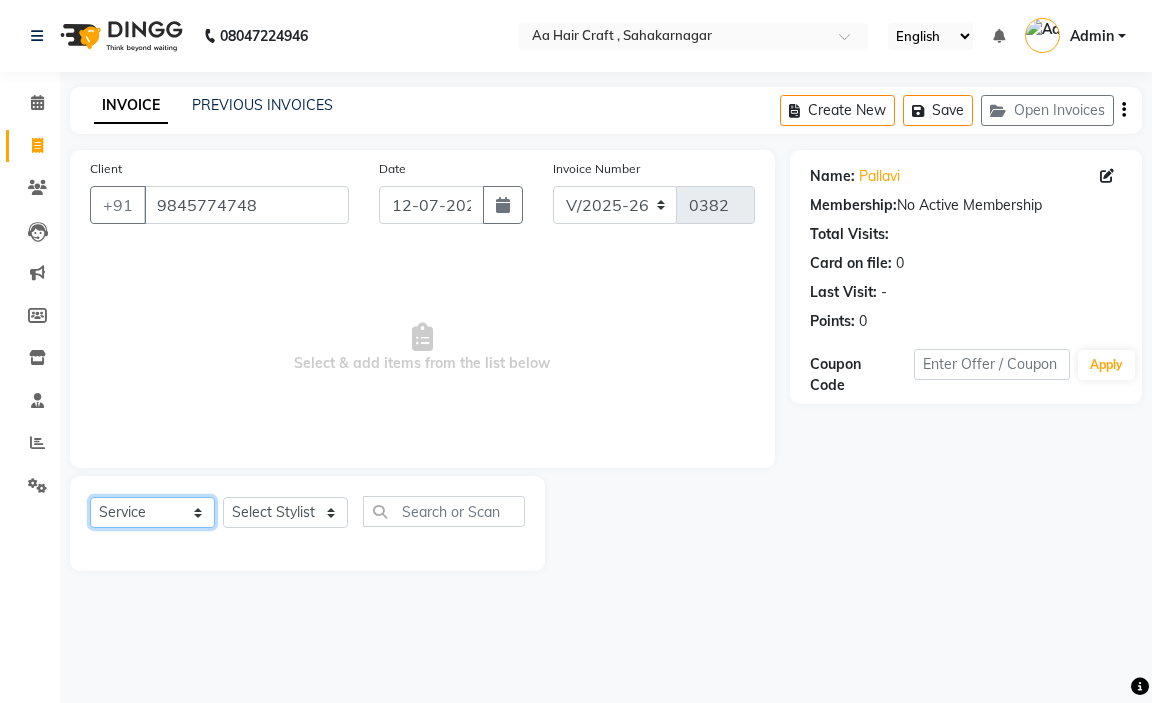 click on "Select  Service  Product  Membership  Package Voucher Prepaid Gift Card" 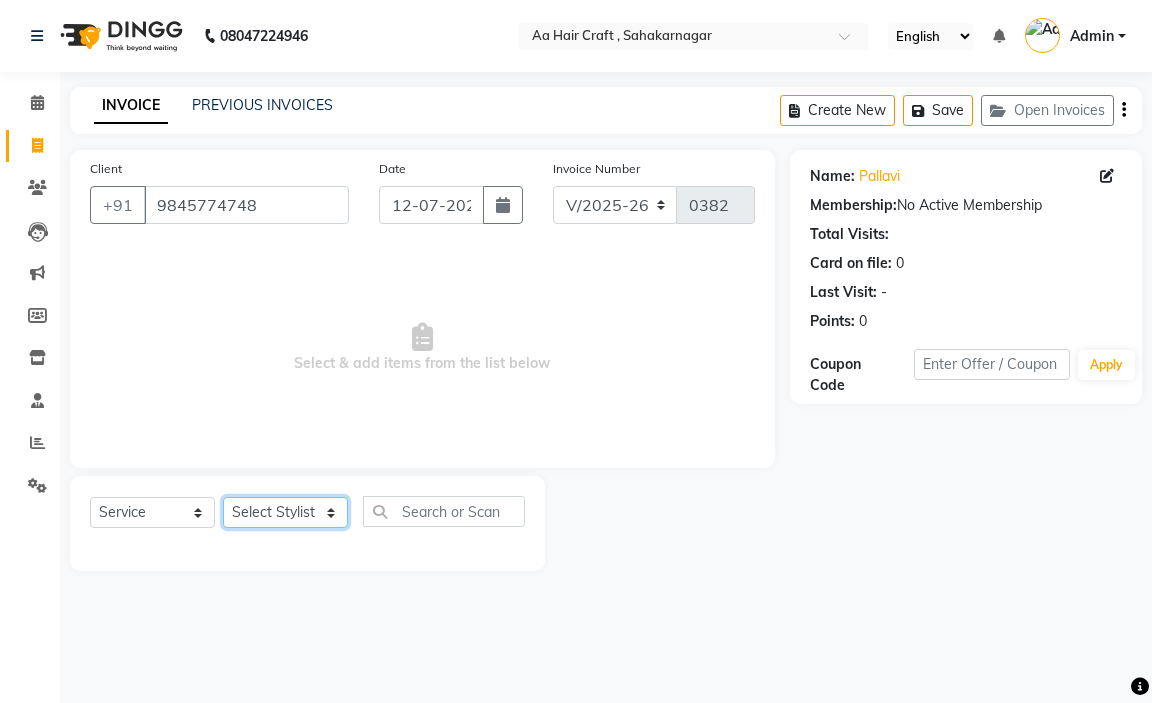 click on "Select Stylist amir hair stylish [PERSON_NAME] pooja beautycian [PERSON_NAME] beautycian Rekha [PERSON_NAME] [PERSON_NAME] beauty and hair" 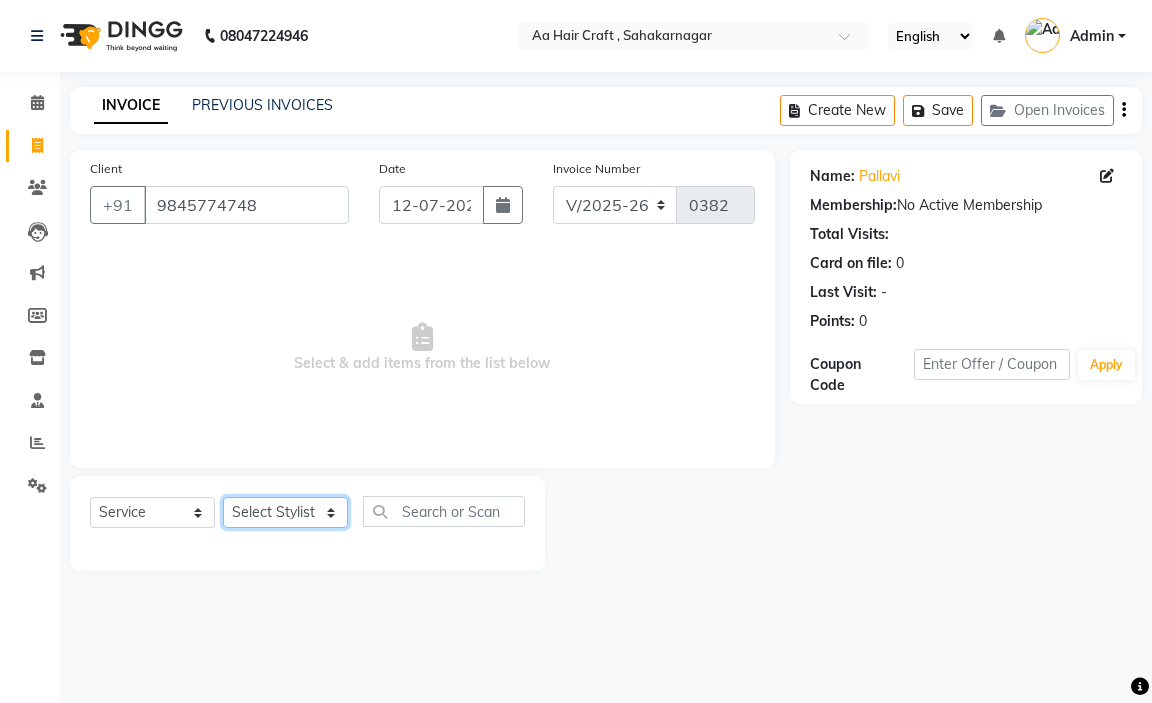select on "80767" 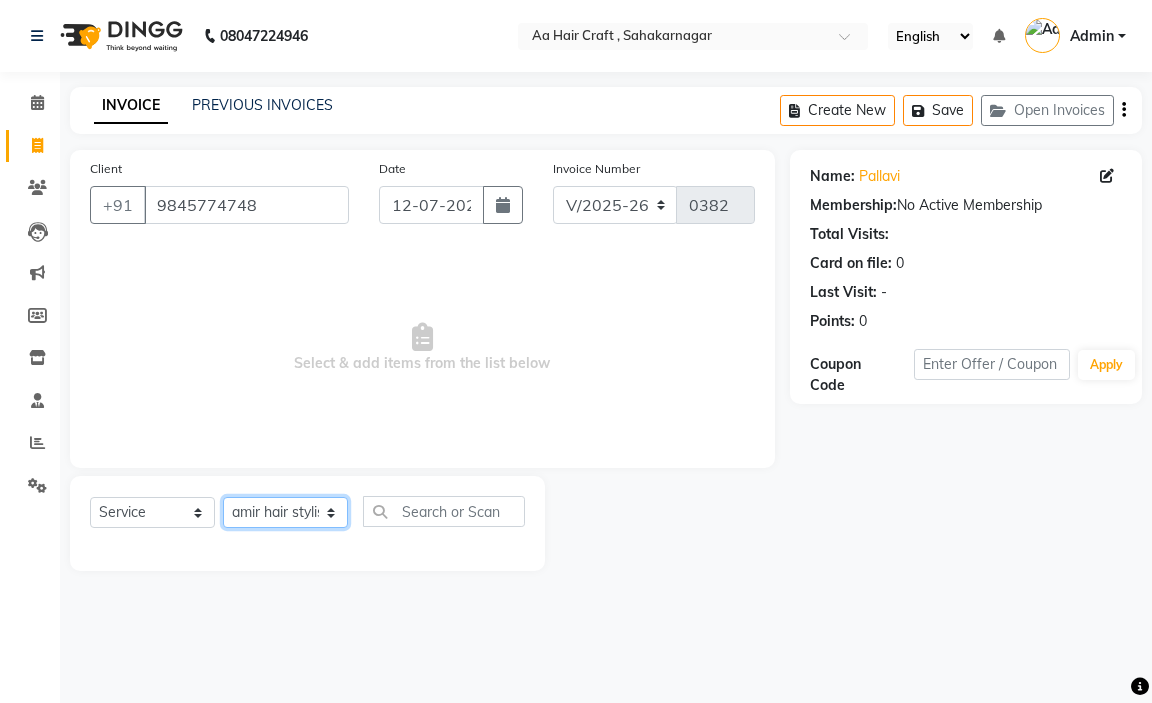 click on "Select Stylist amir hair stylish [PERSON_NAME] pooja beautycian [PERSON_NAME] beautycian Rekha [PERSON_NAME] [PERSON_NAME] beauty and hair" 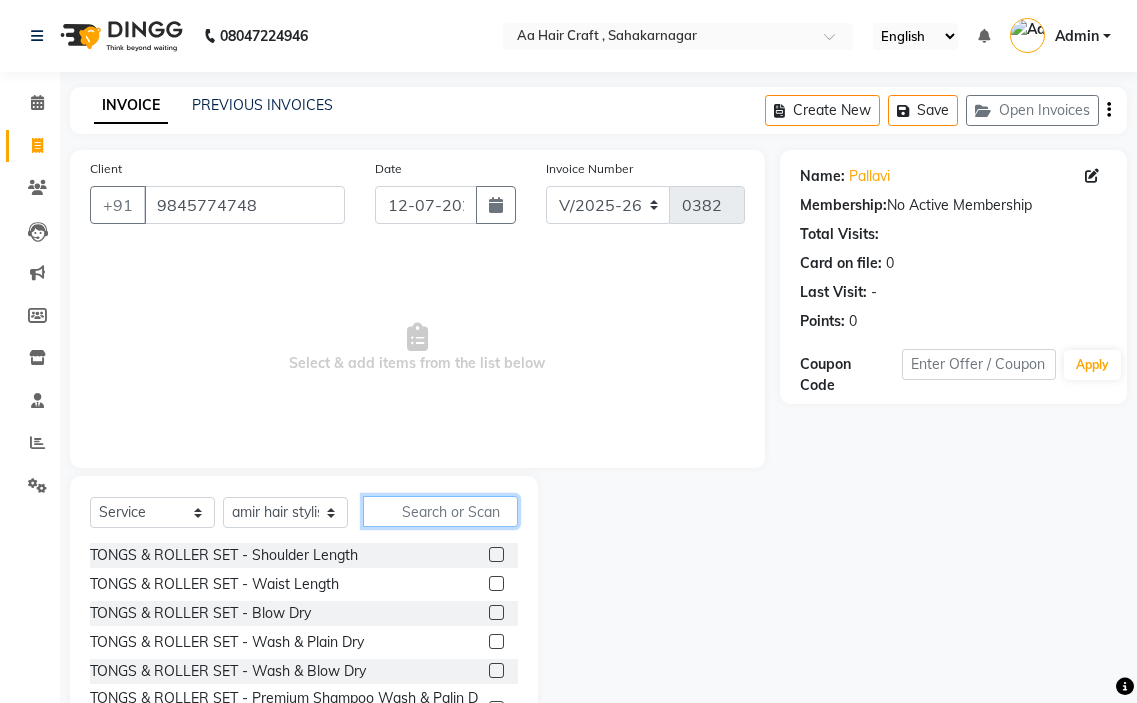 click 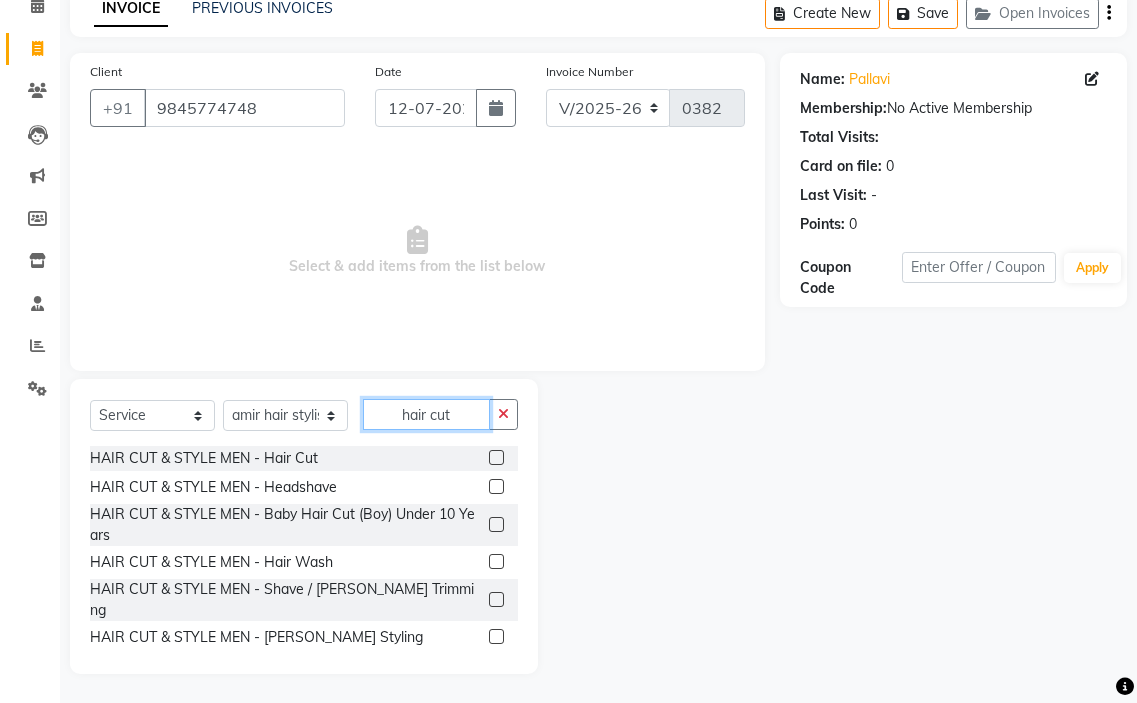 scroll, scrollTop: 98, scrollLeft: 0, axis: vertical 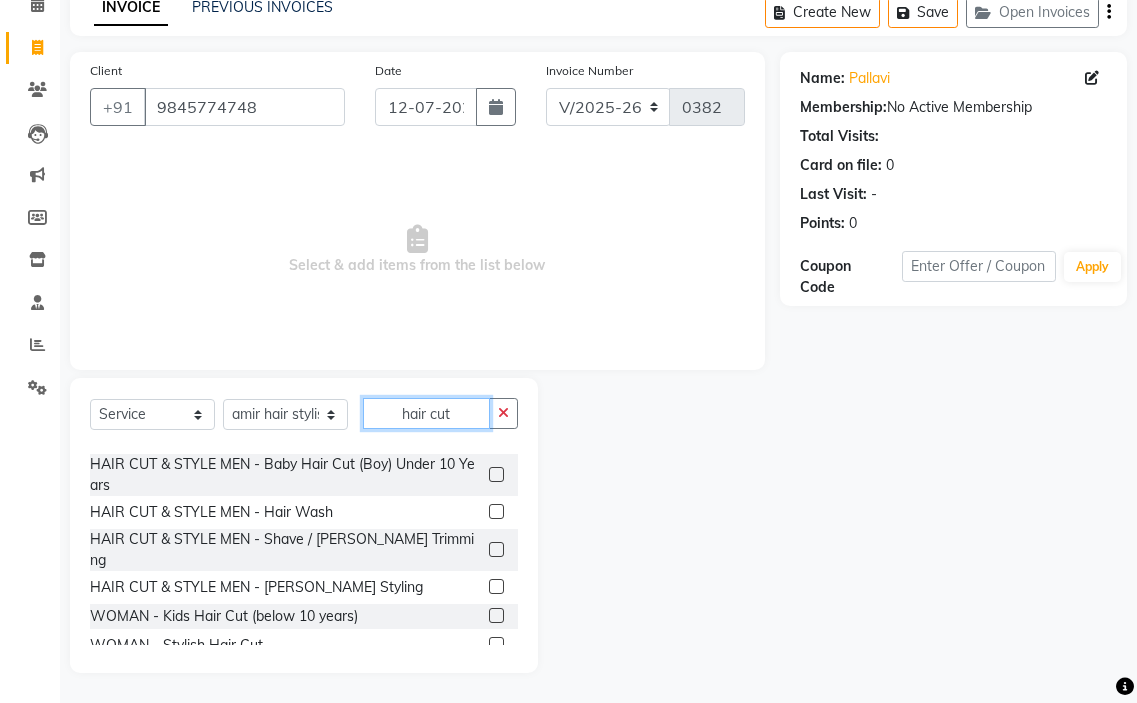 type on "hair cut" 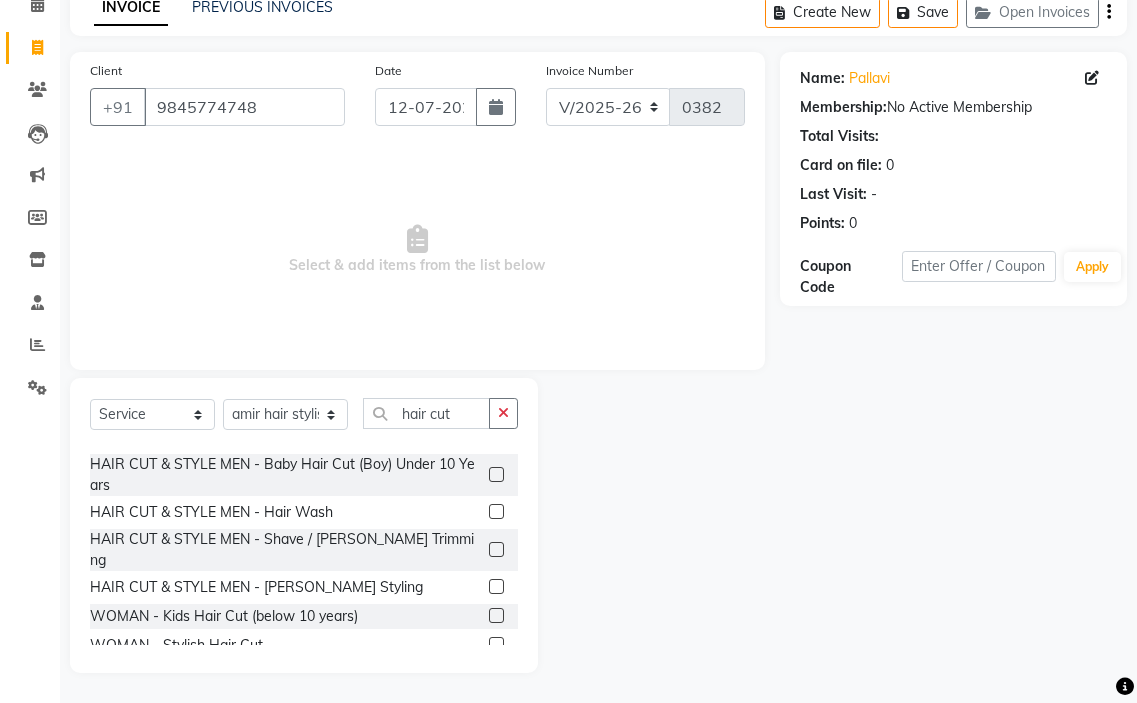 click 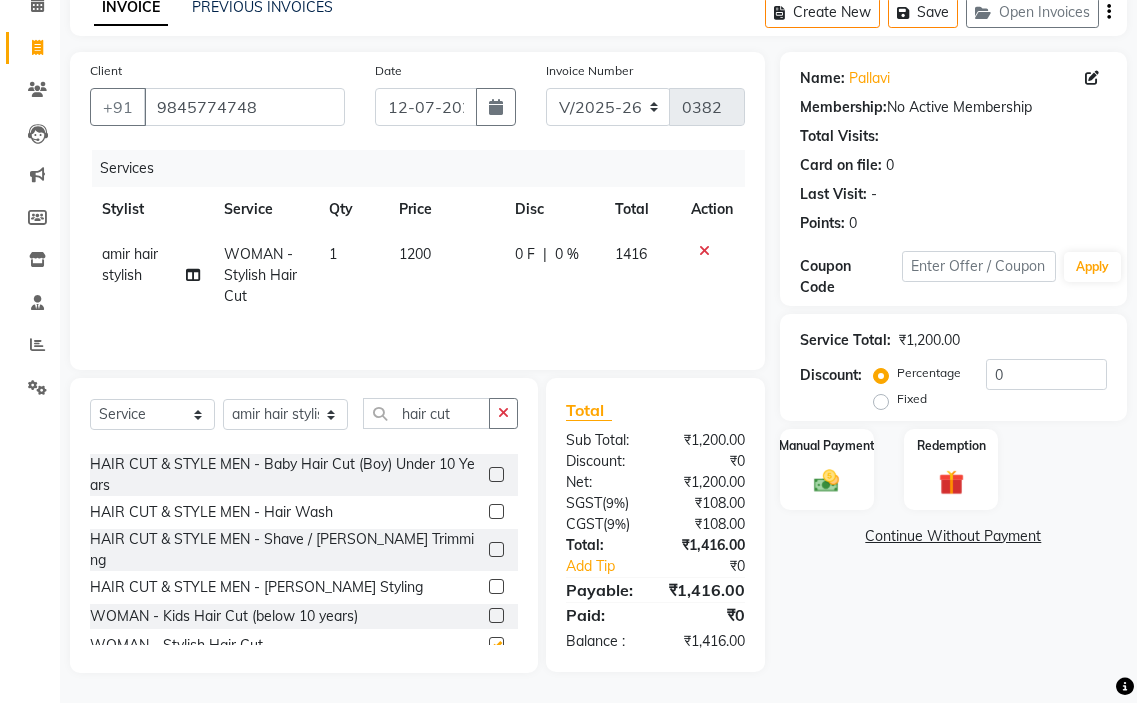 checkbox on "false" 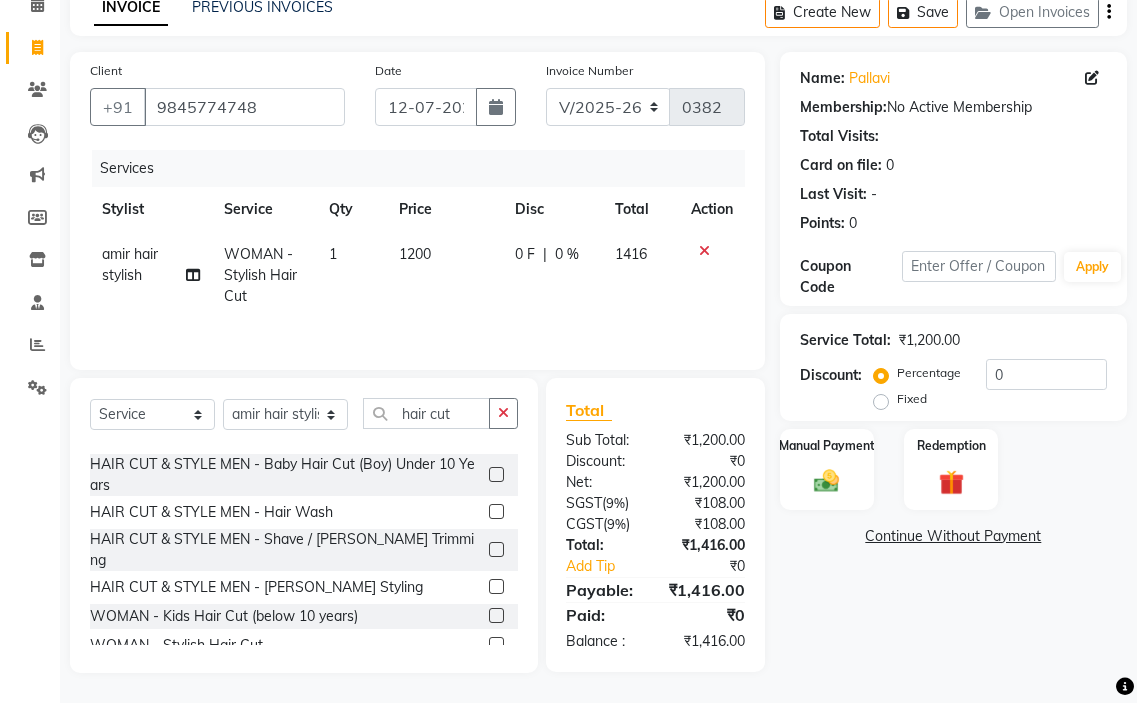 click on "1200" 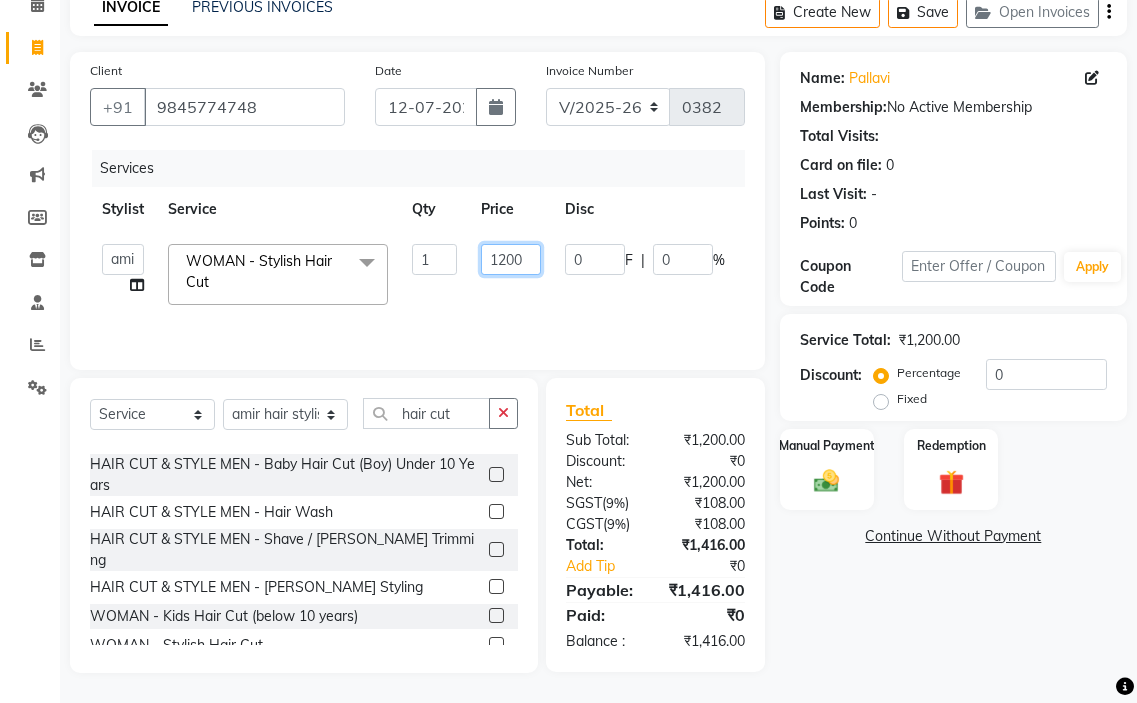 click on "1200" 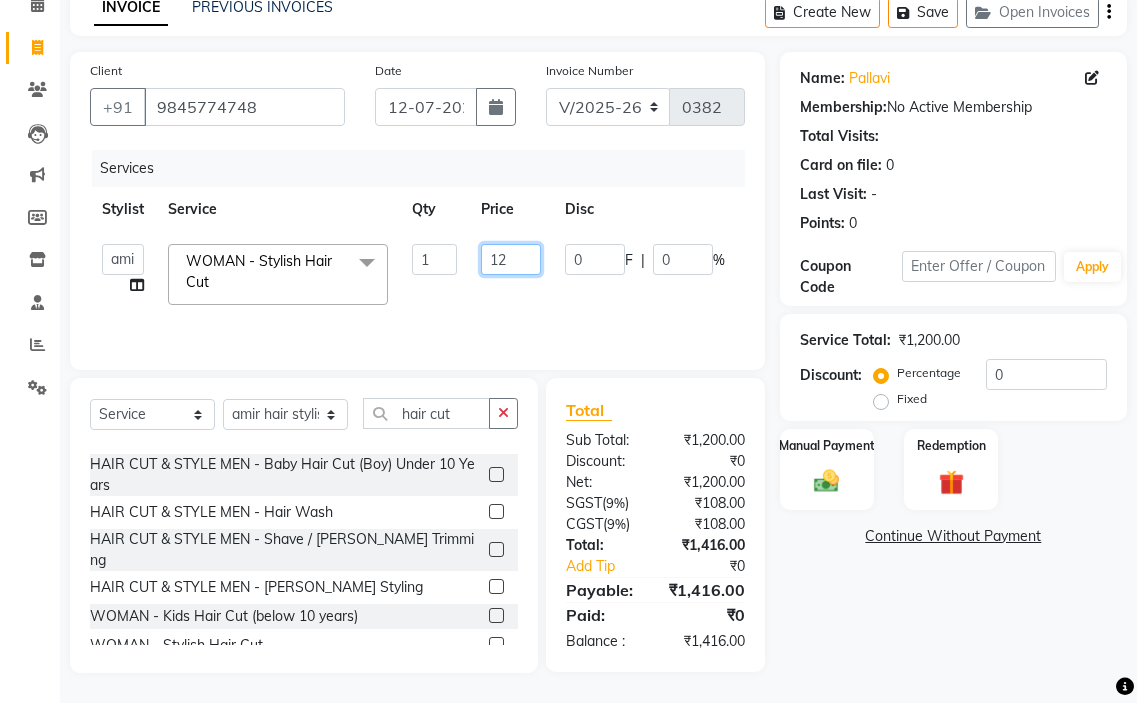 type on "1" 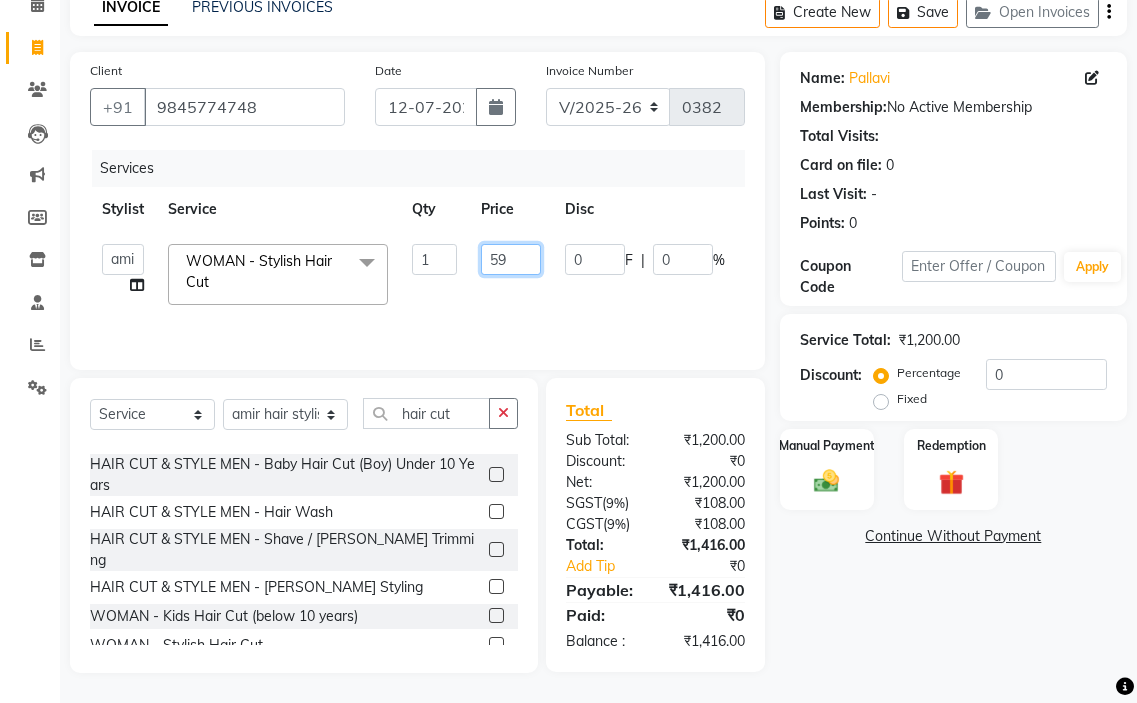 type on "599" 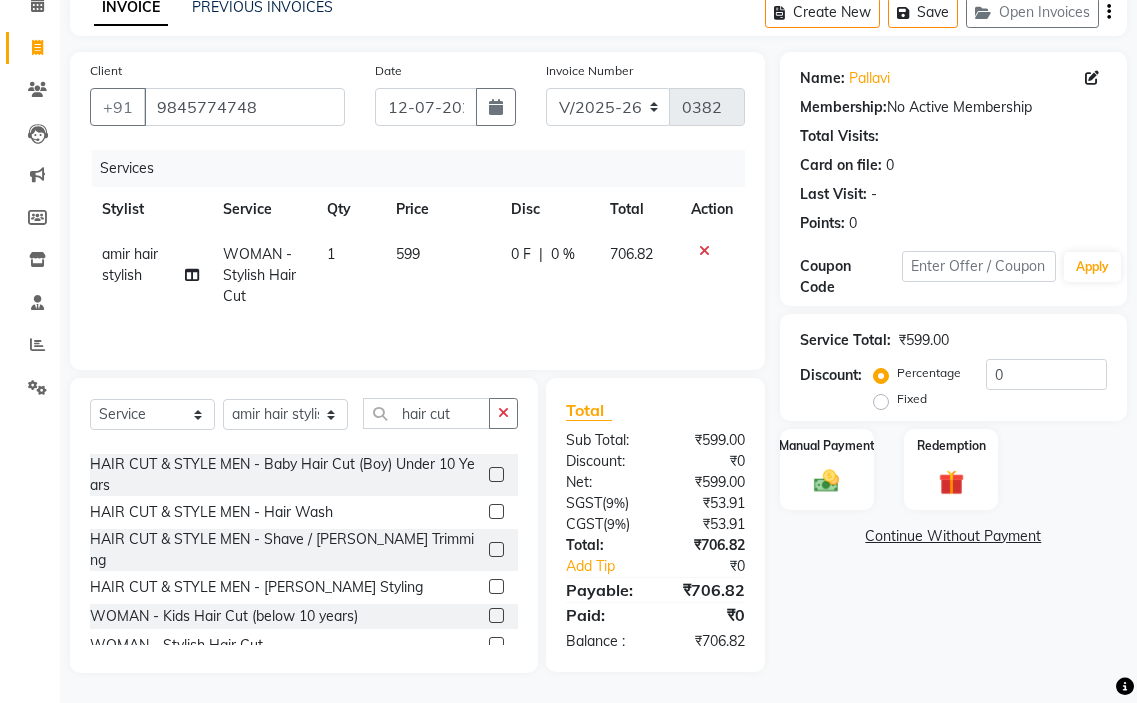 click on "0 F | 0 %" 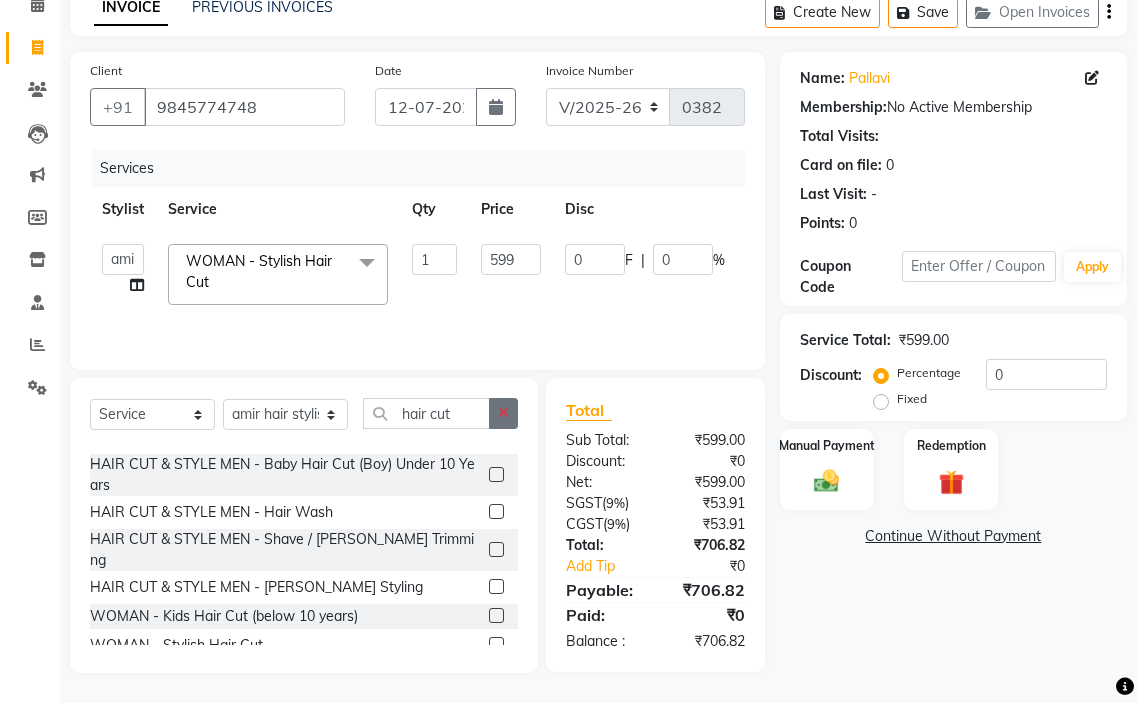 click 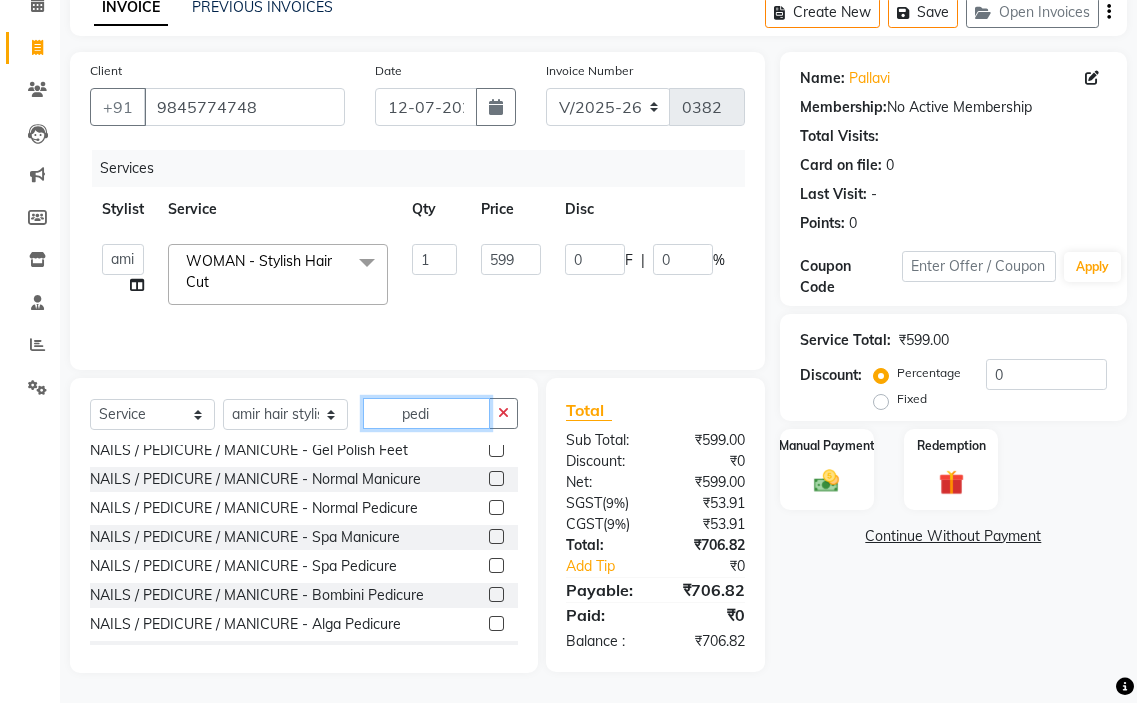scroll, scrollTop: 200, scrollLeft: 0, axis: vertical 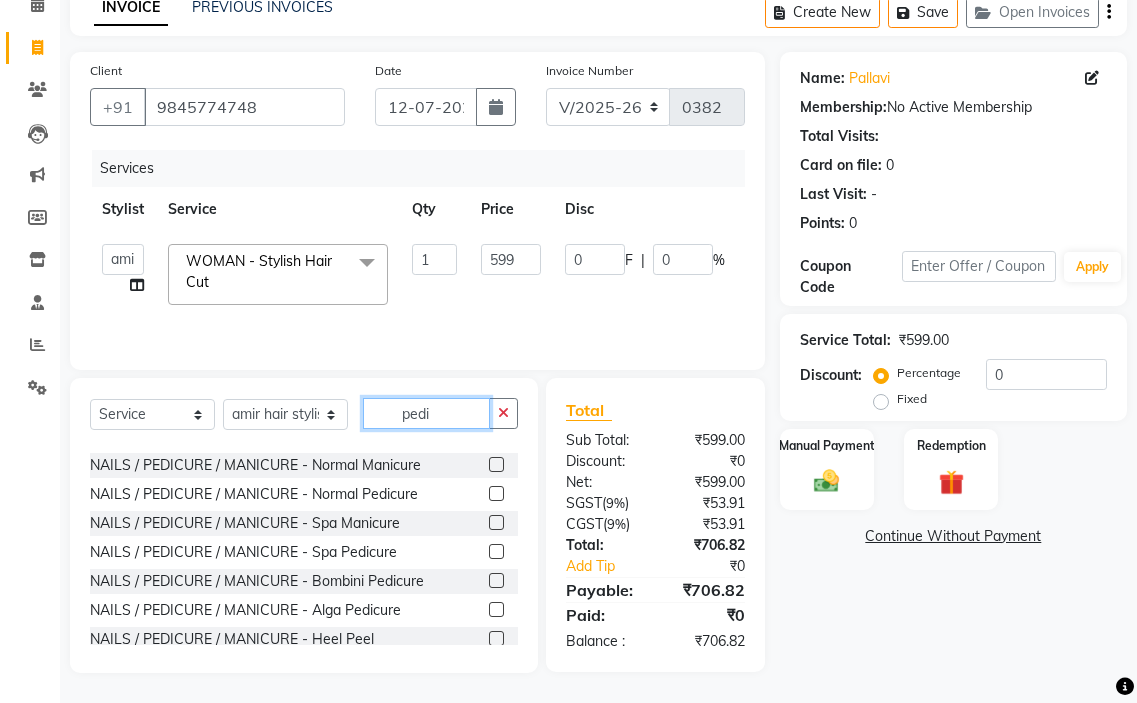 type on "pedi" 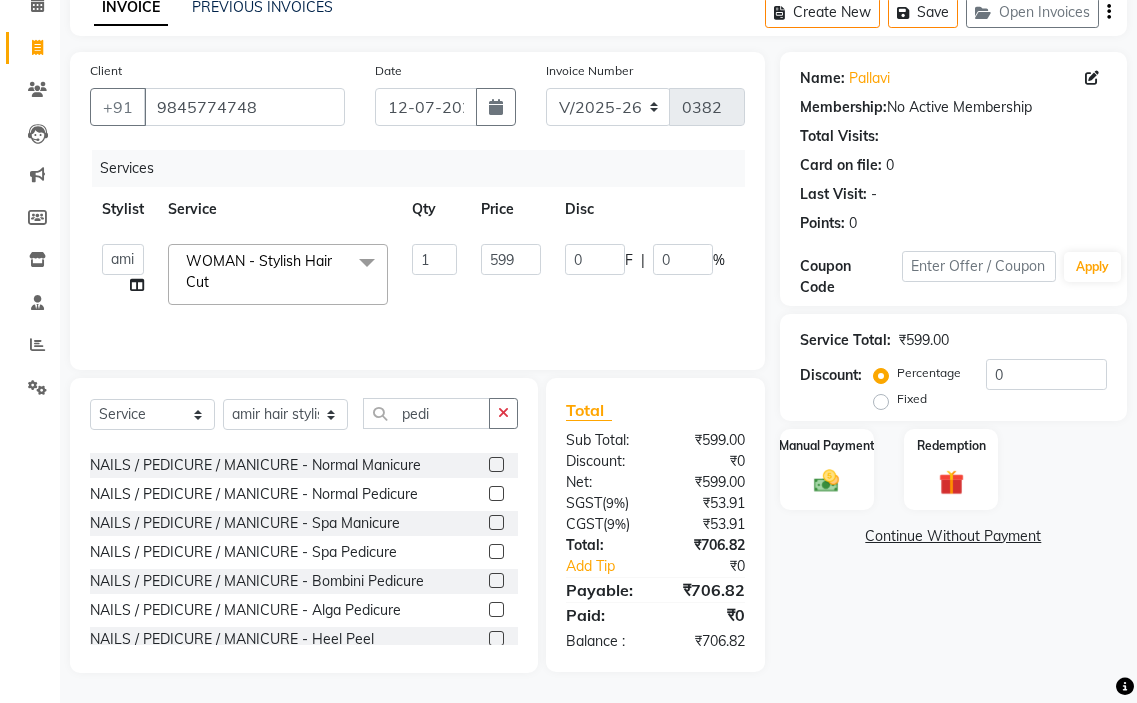 click 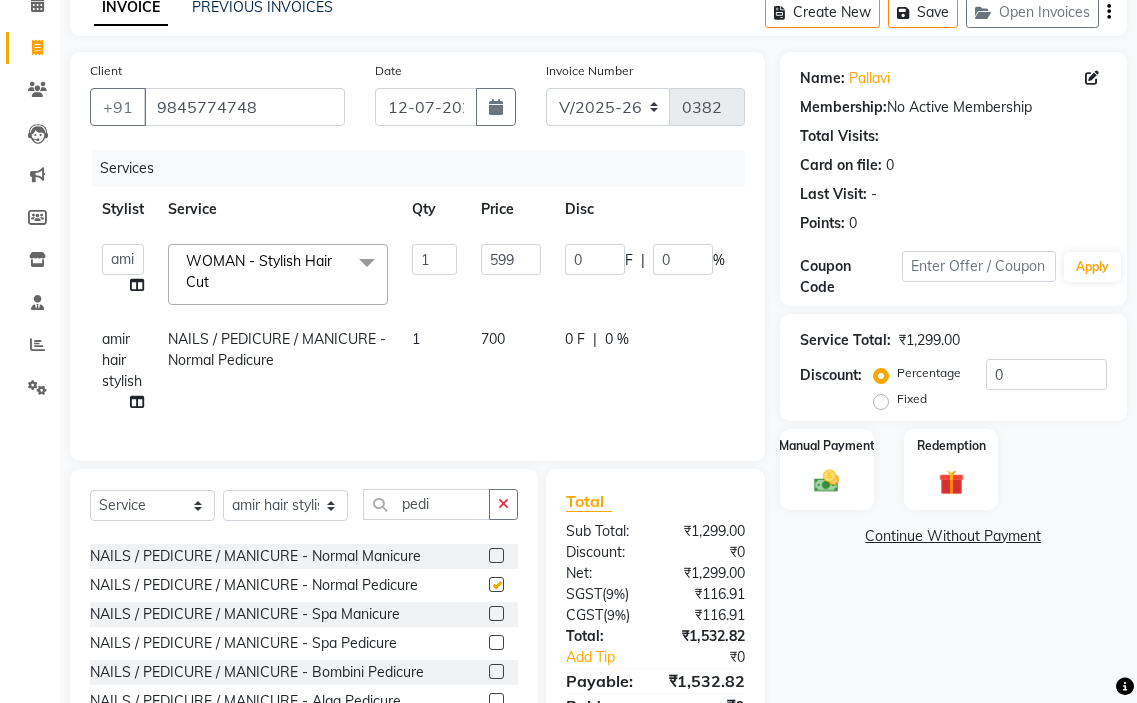 checkbox on "false" 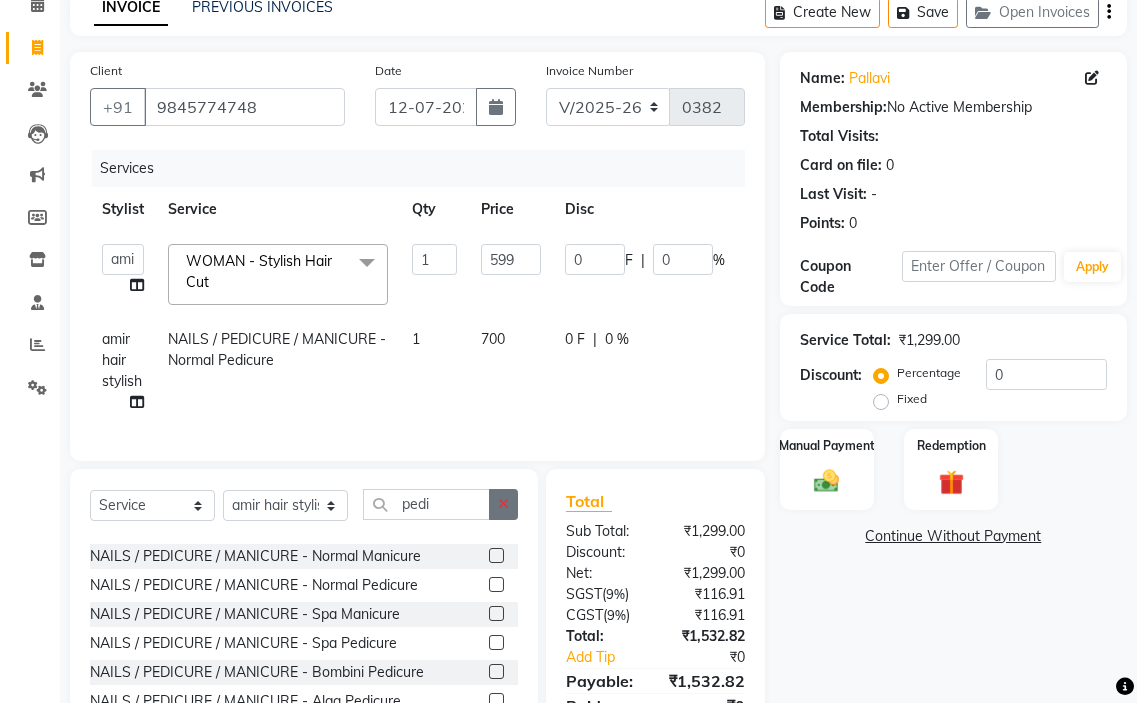 click 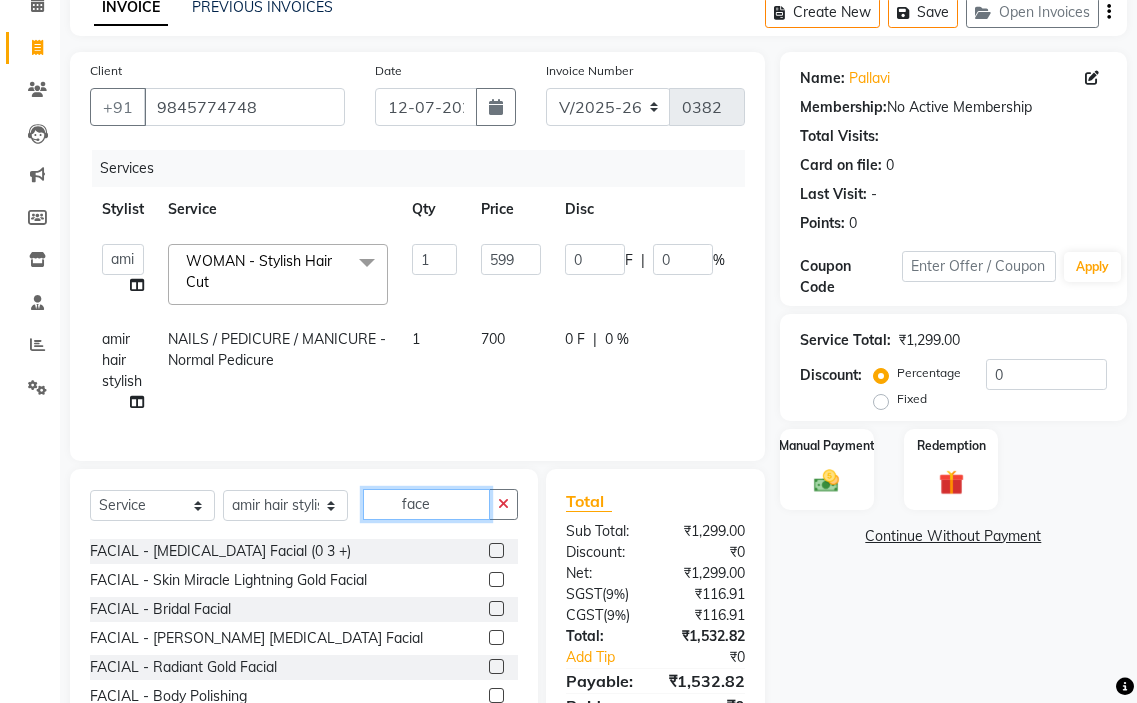 scroll, scrollTop: 0, scrollLeft: 0, axis: both 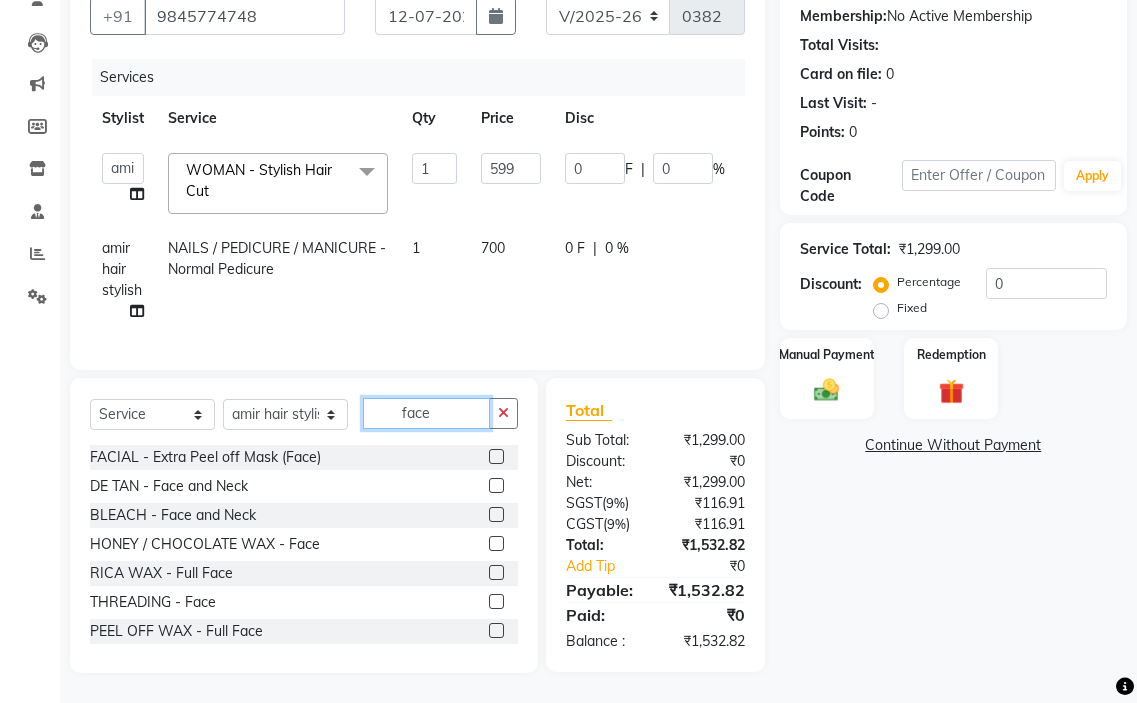 type on "face" 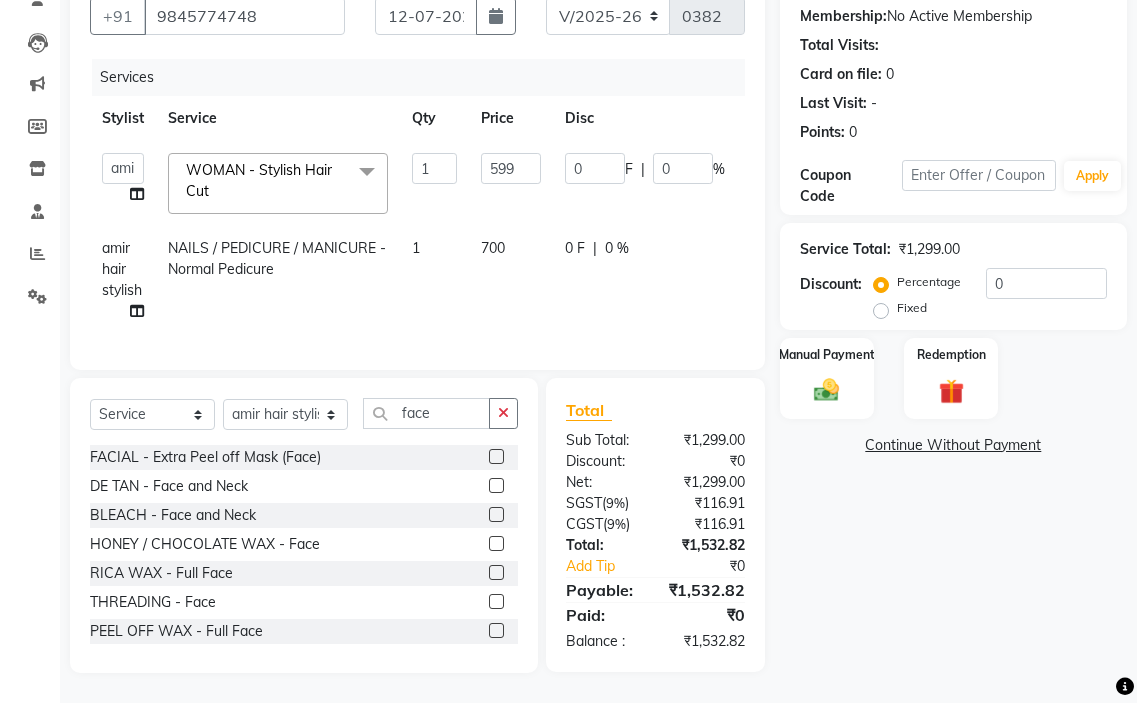 click 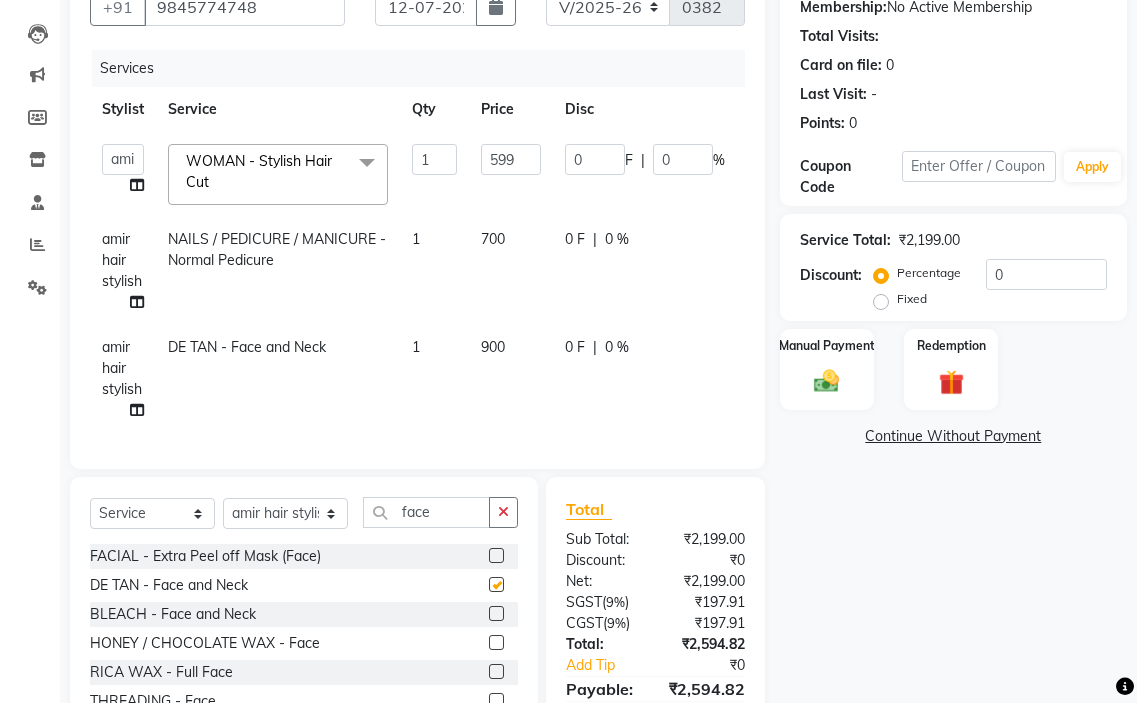 checkbox on "false" 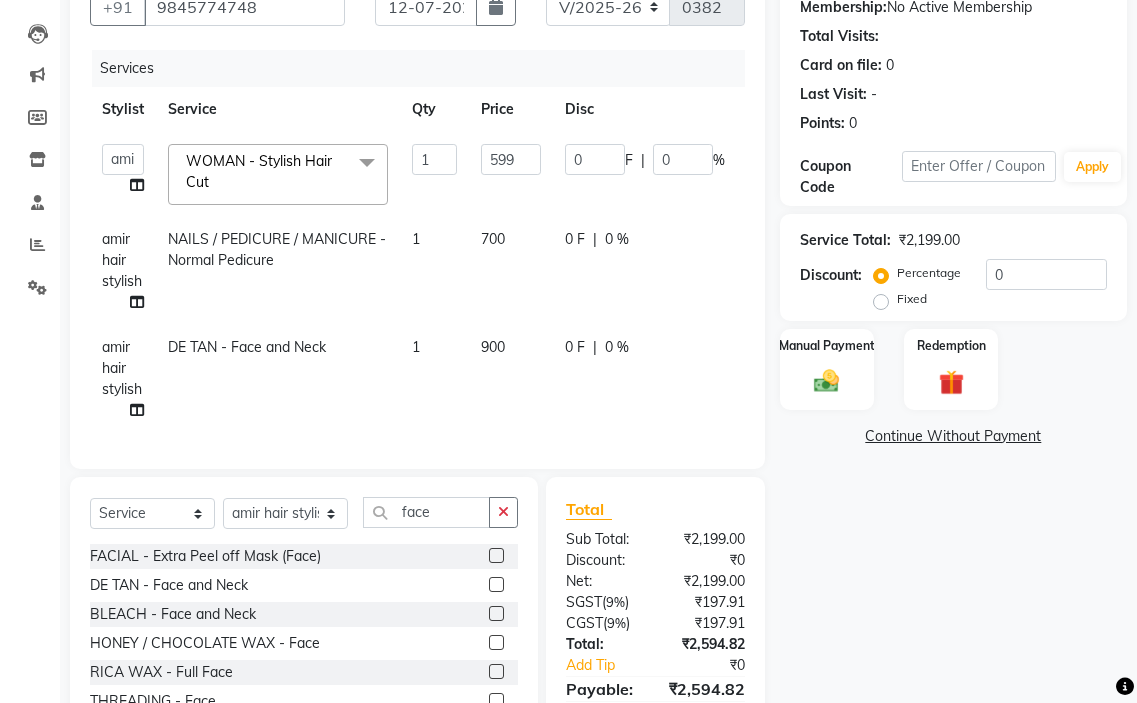 click on "900" 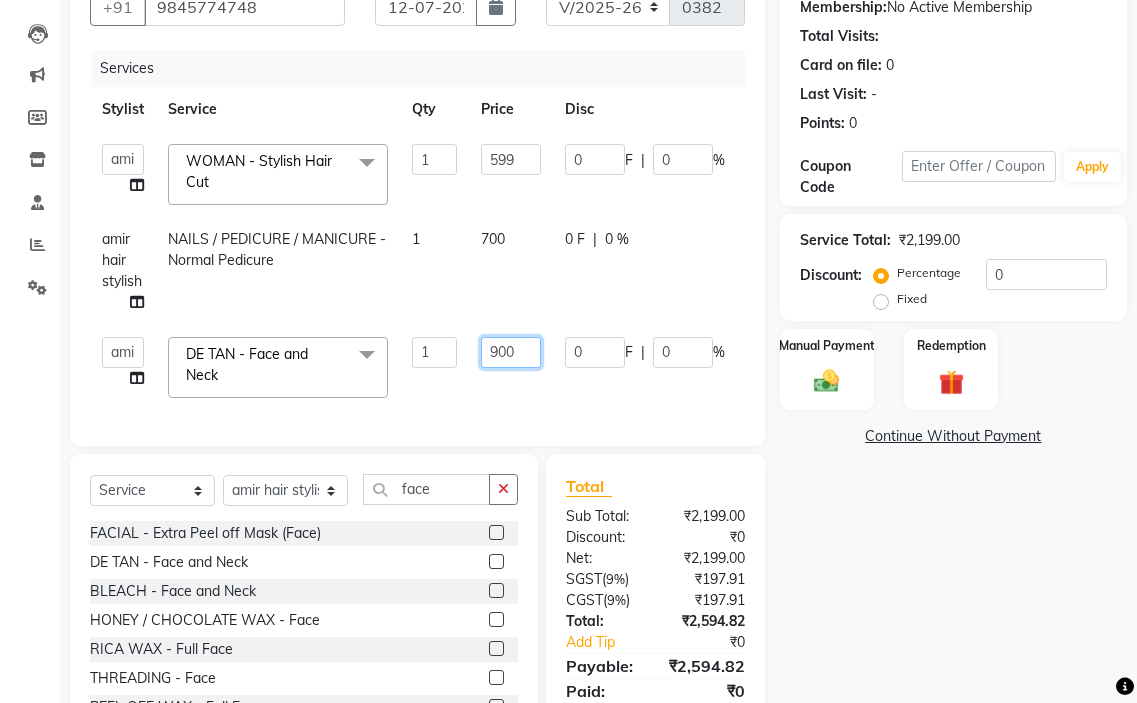 click on "900" 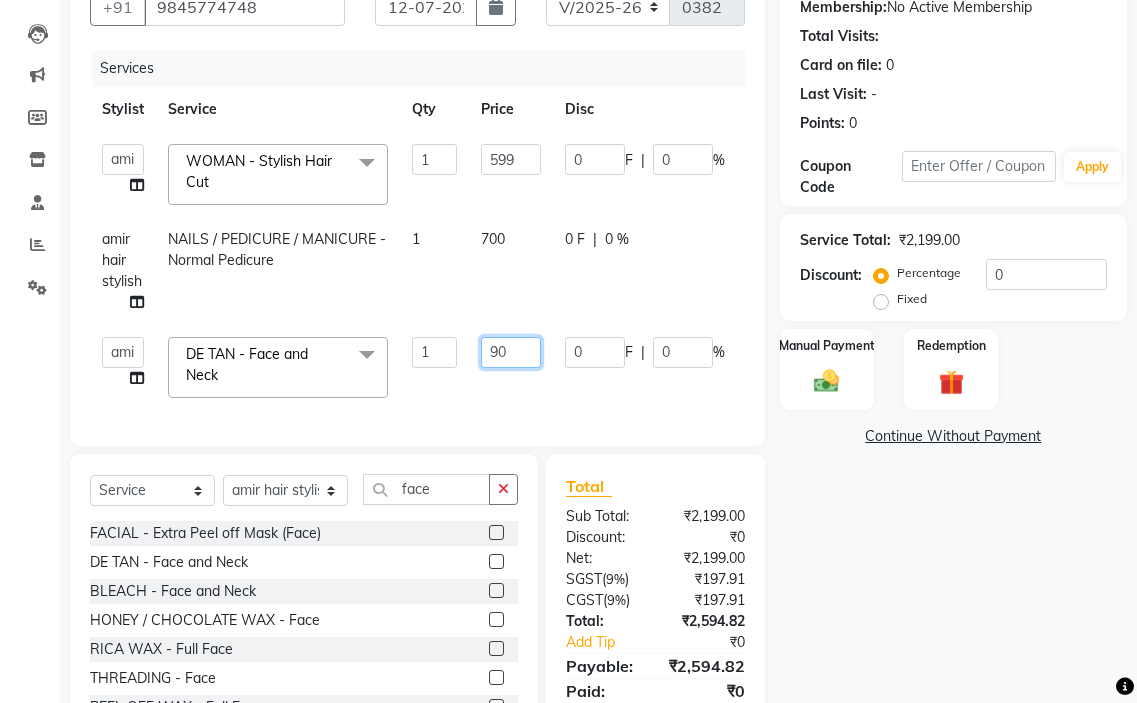 type on "9" 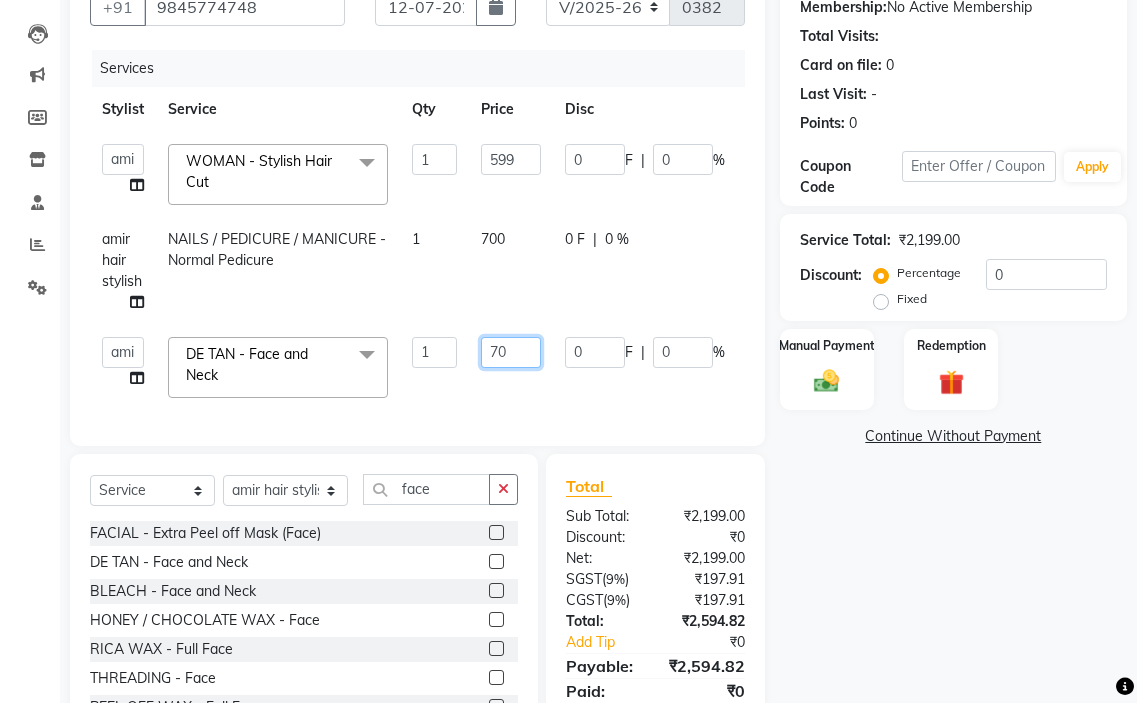 type on "700" 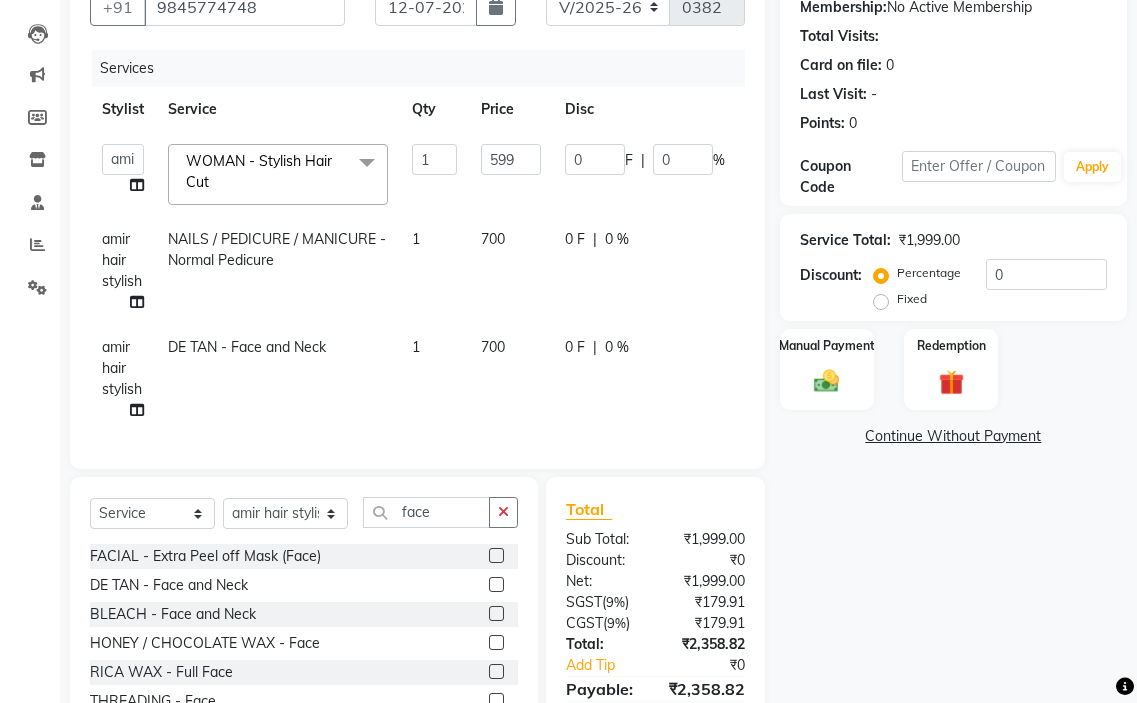 click on "0 F | 0 %" 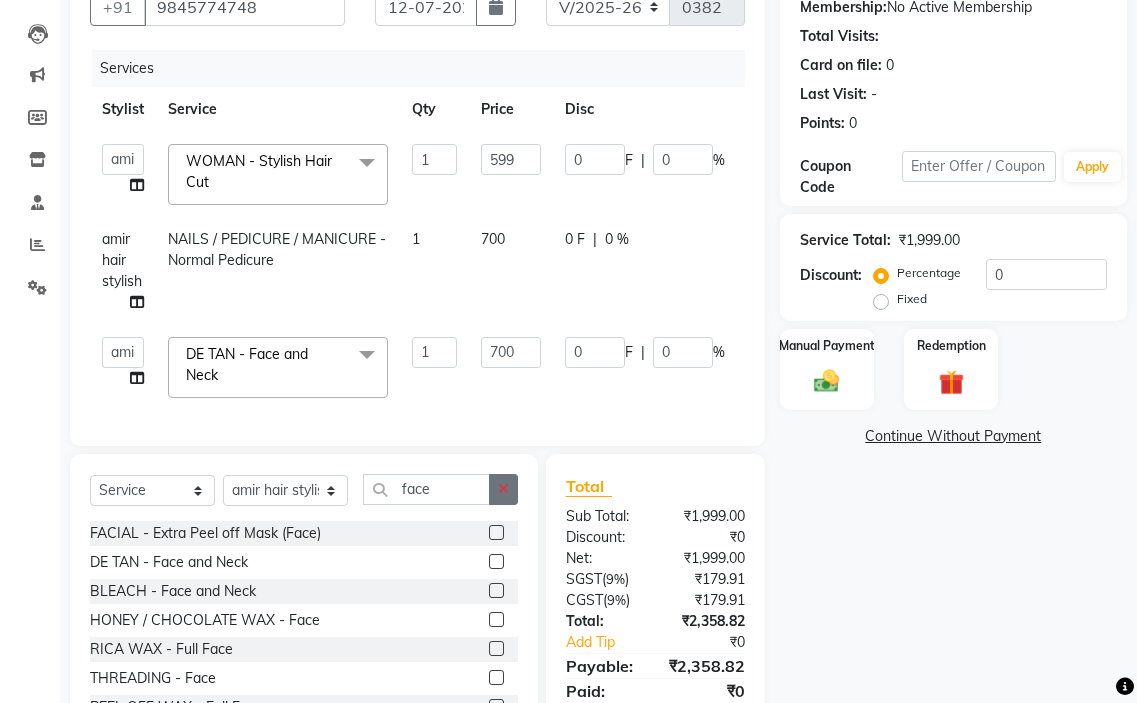 click 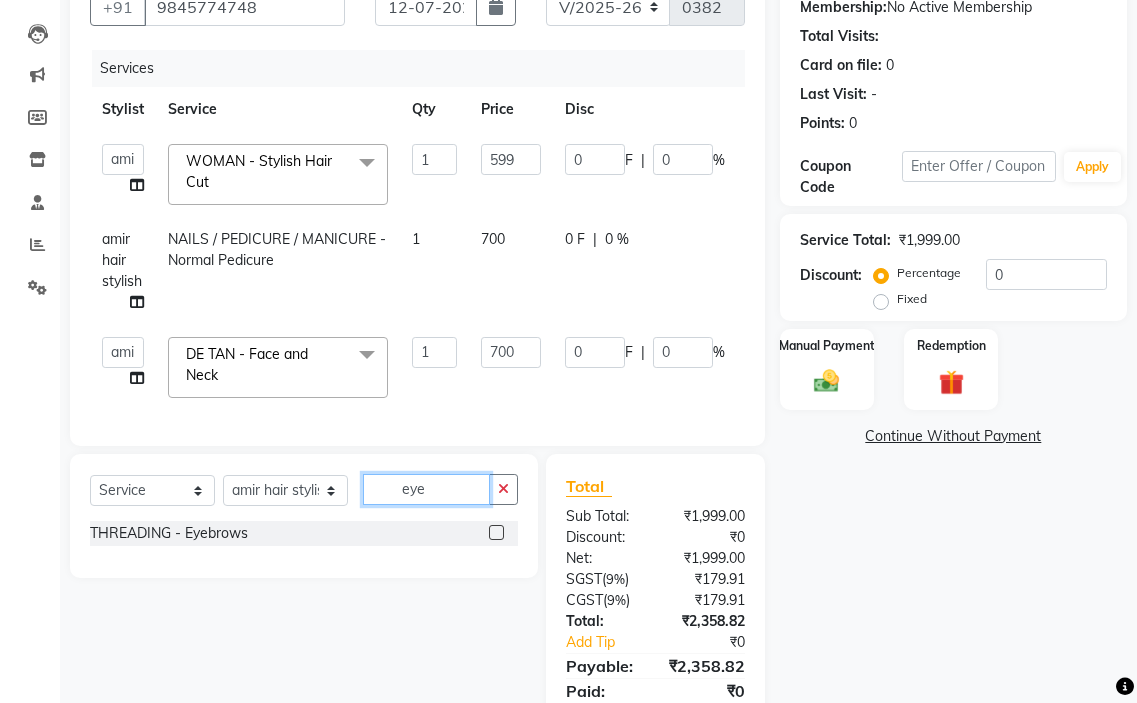 type on "eye" 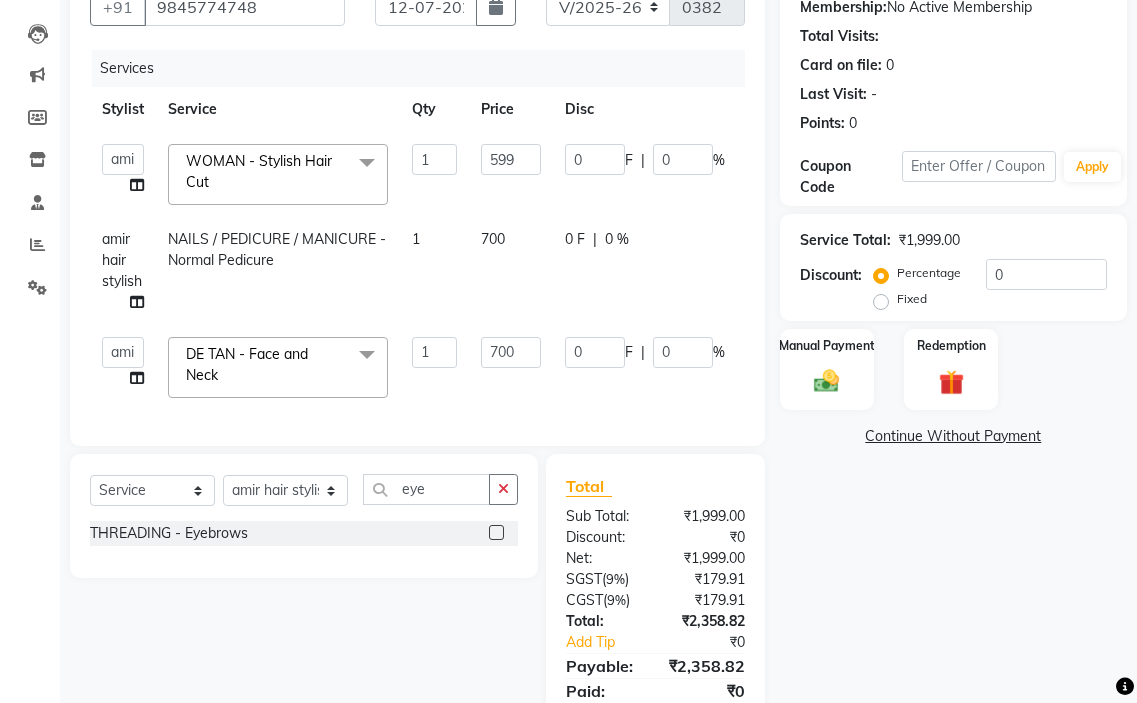 click 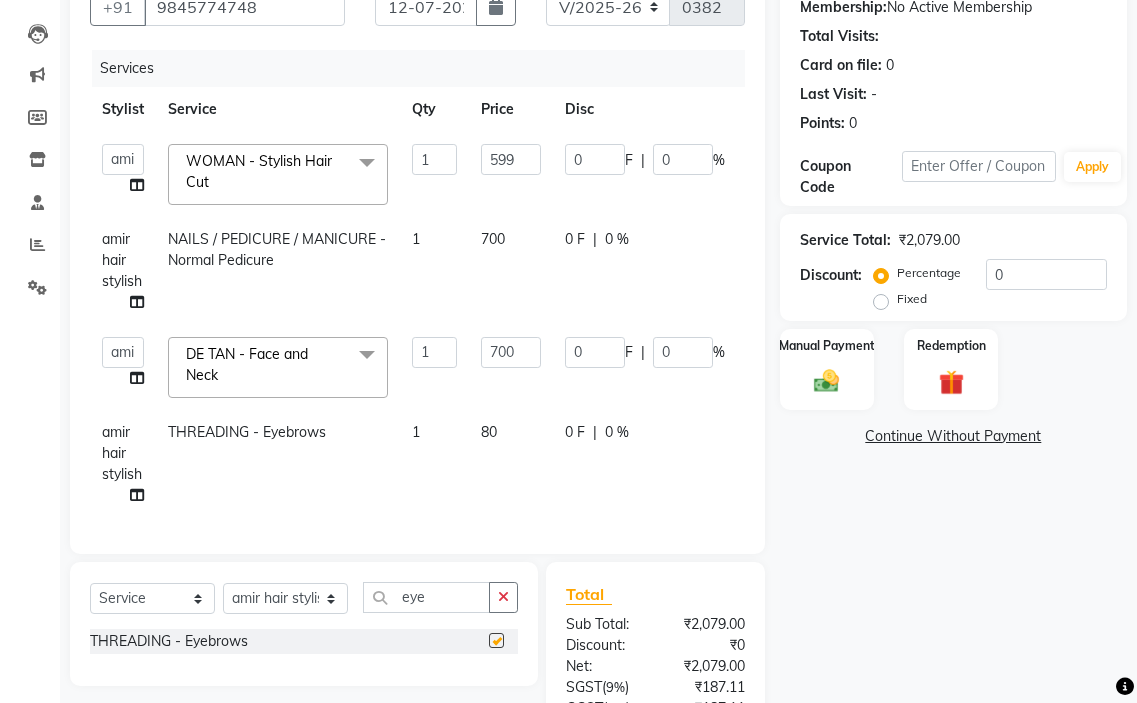 checkbox on "false" 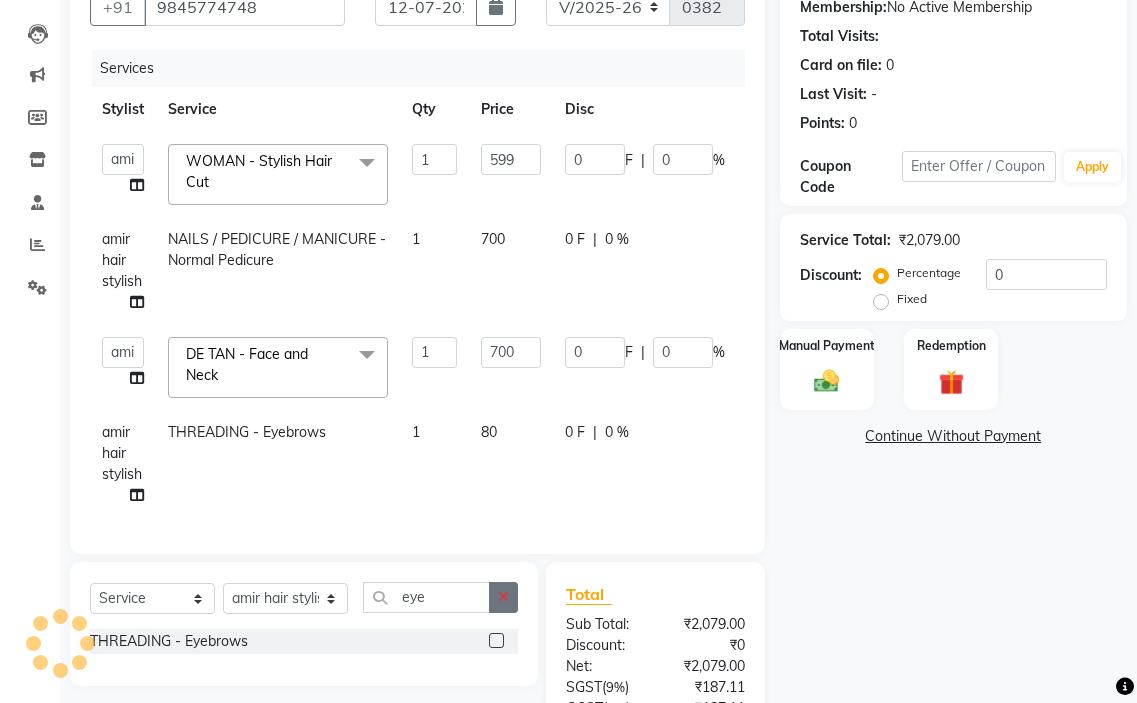 click 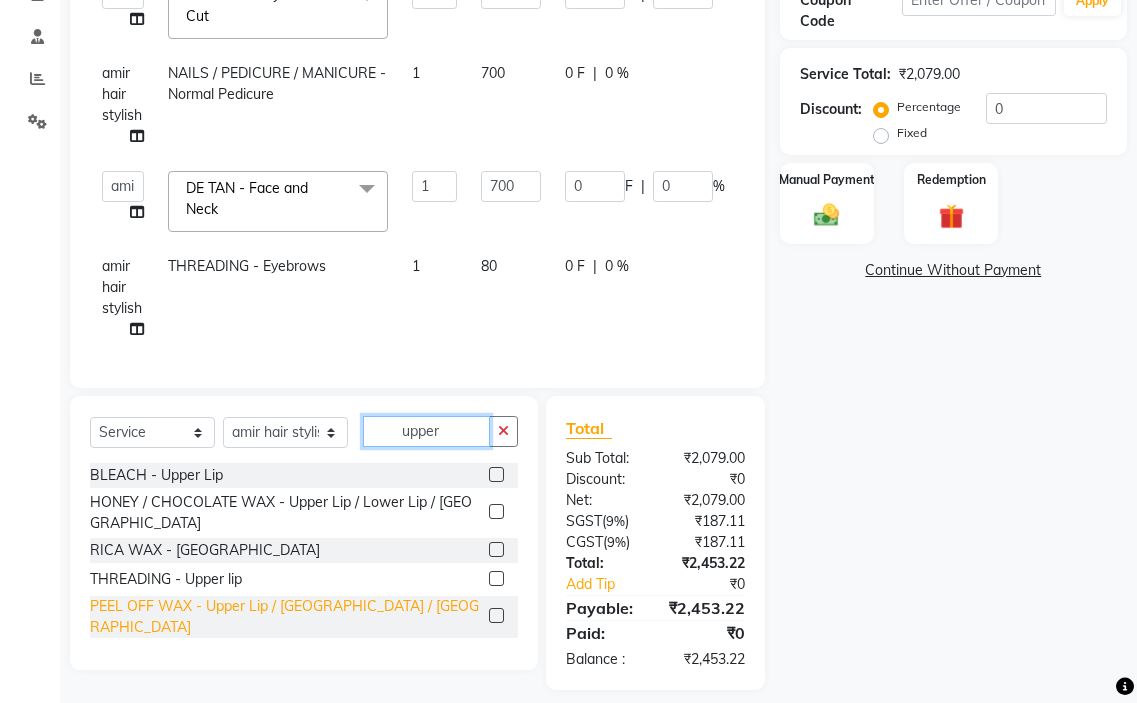 scroll, scrollTop: 396, scrollLeft: 0, axis: vertical 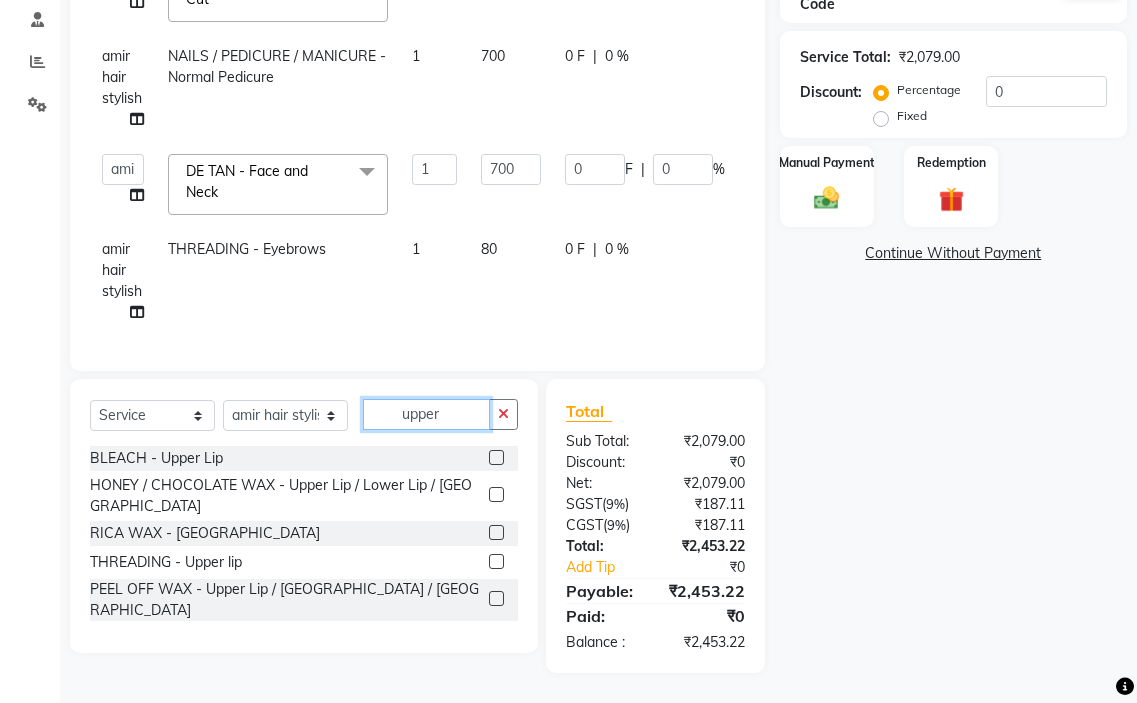 type on "upper" 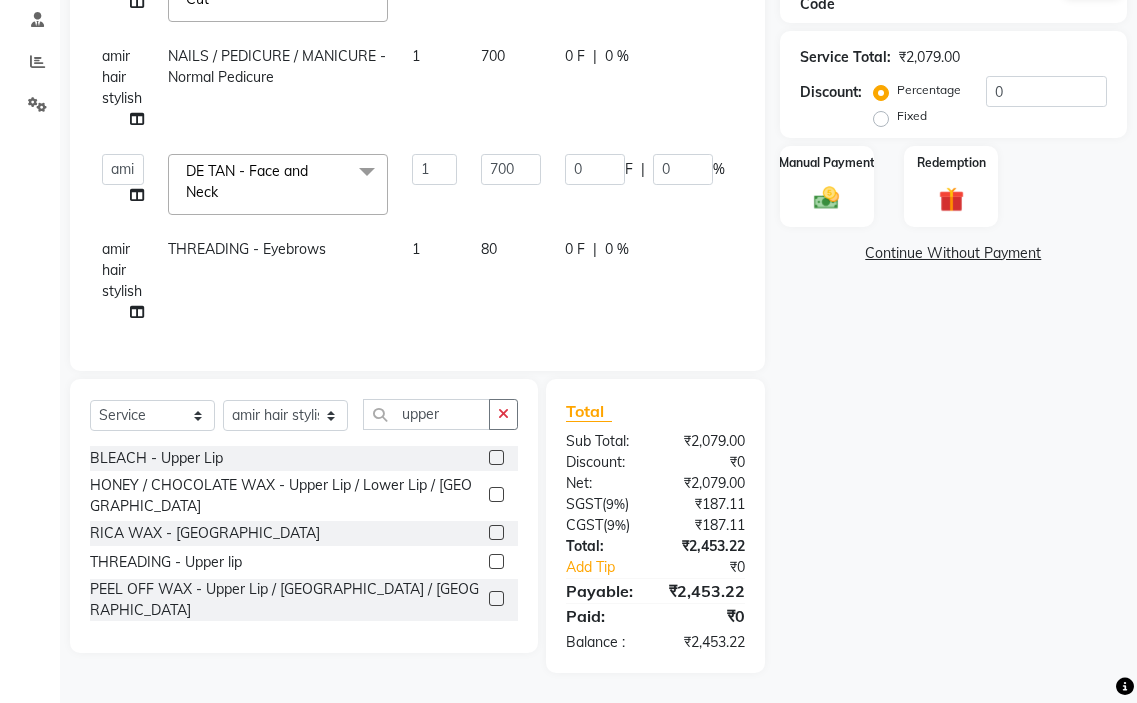 click 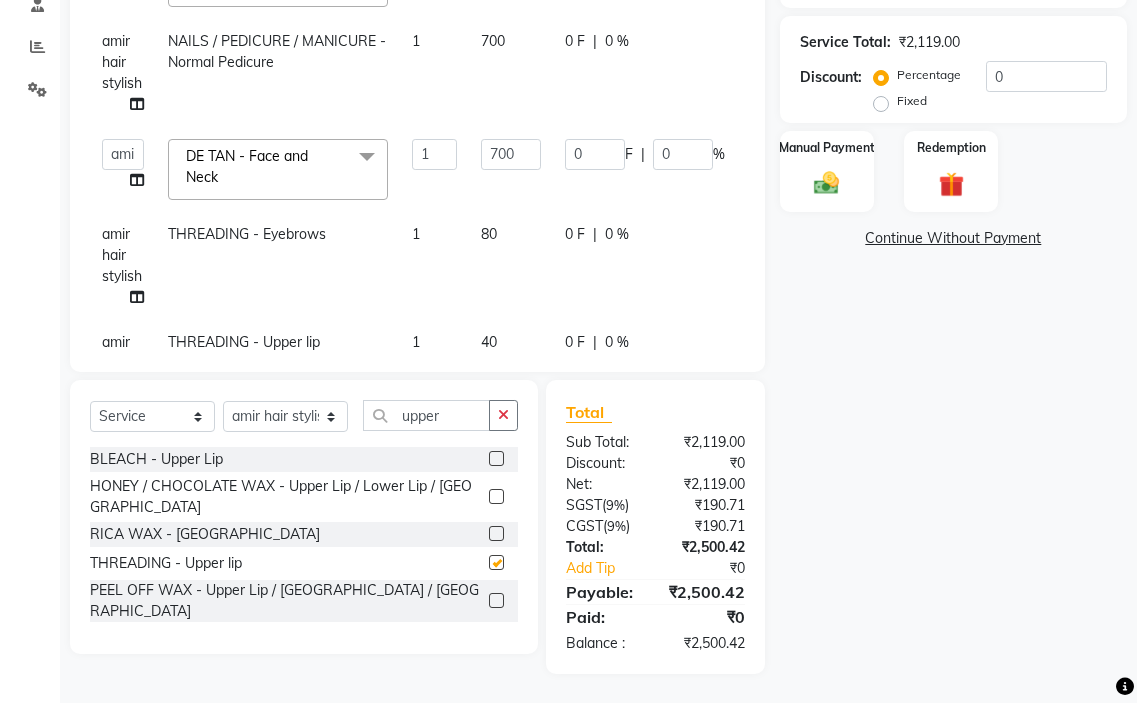 checkbox on "false" 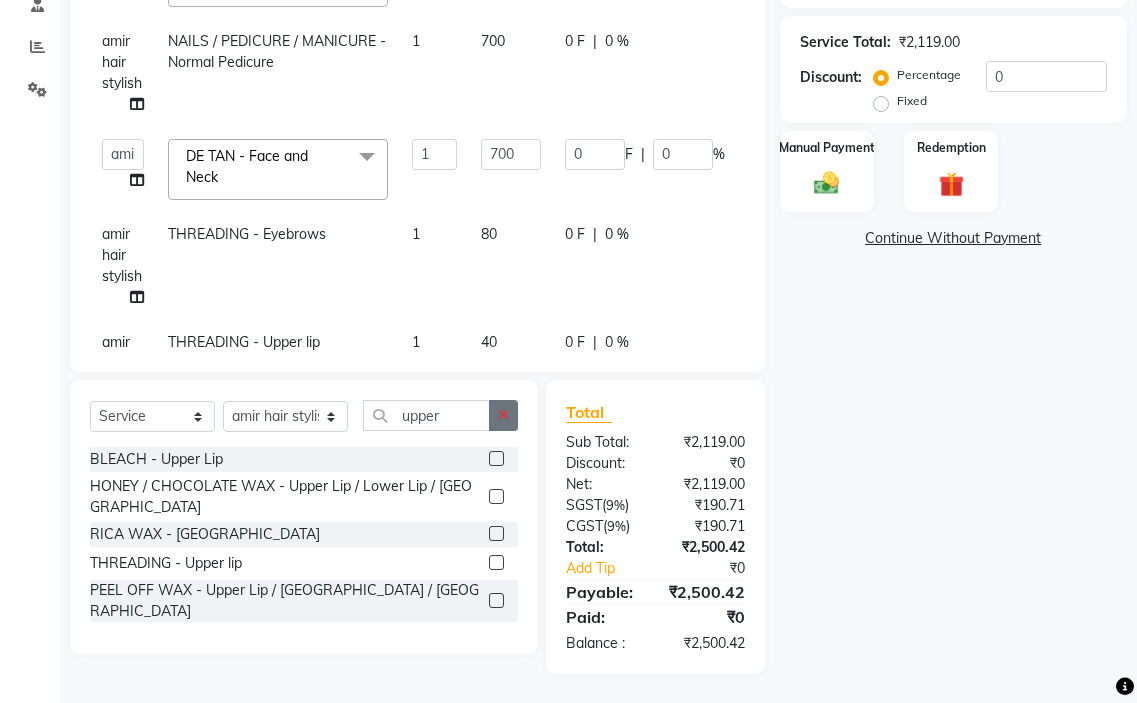 click 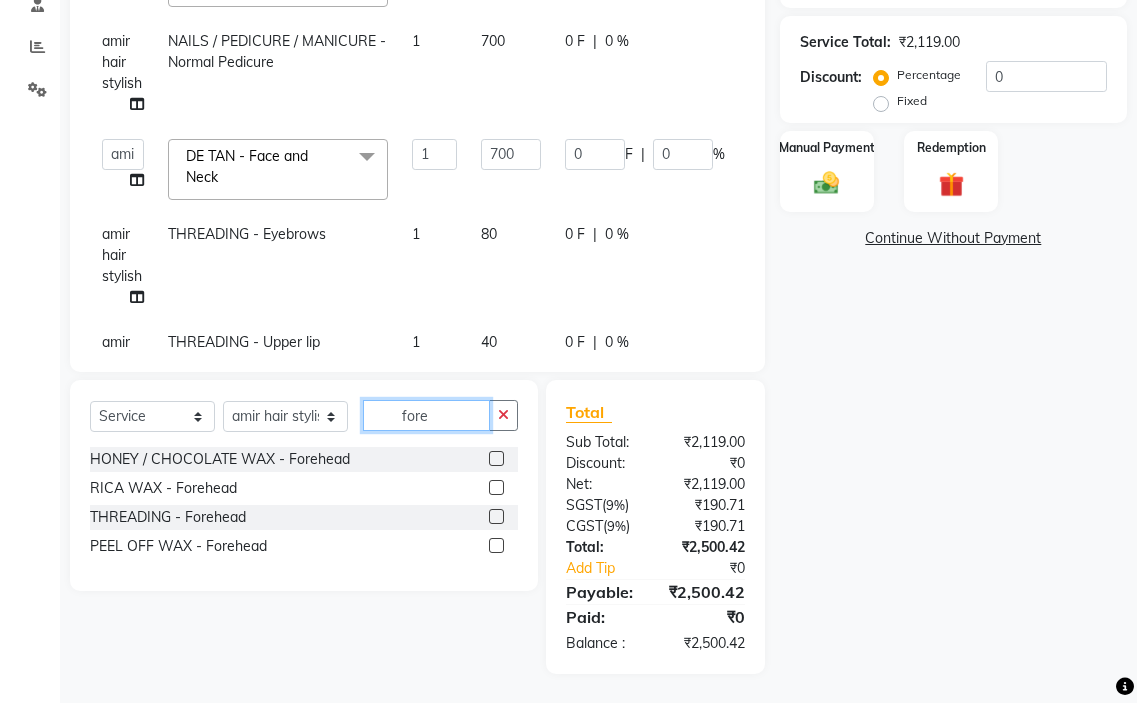 type on "fore" 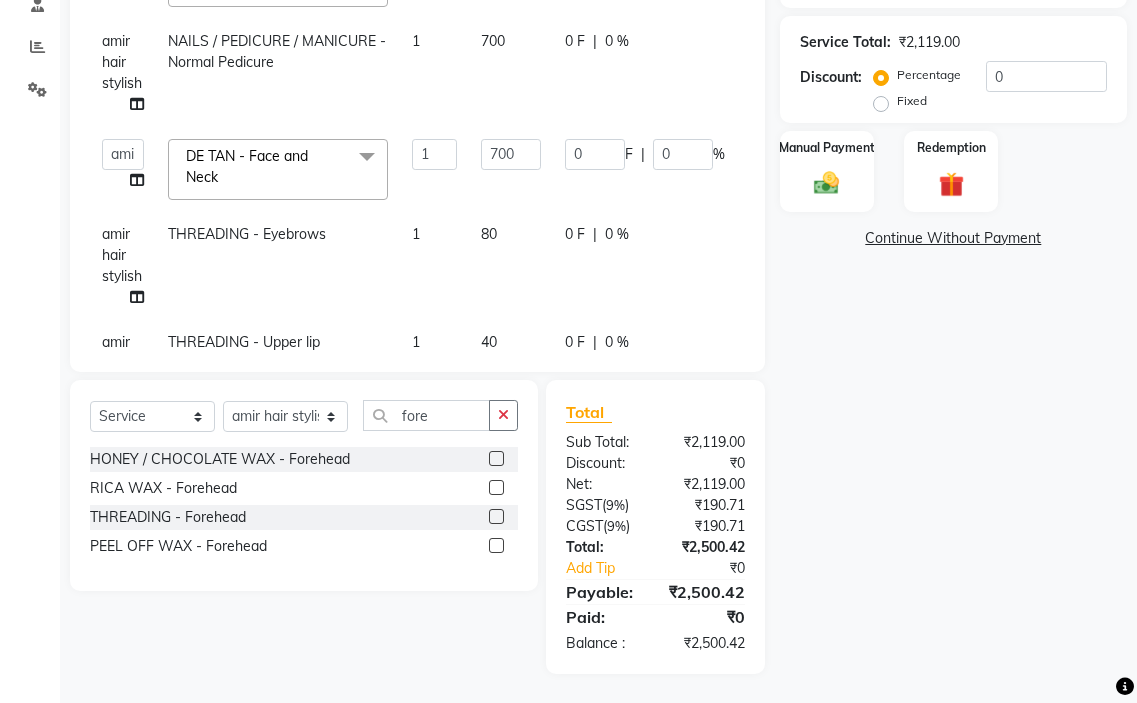 click 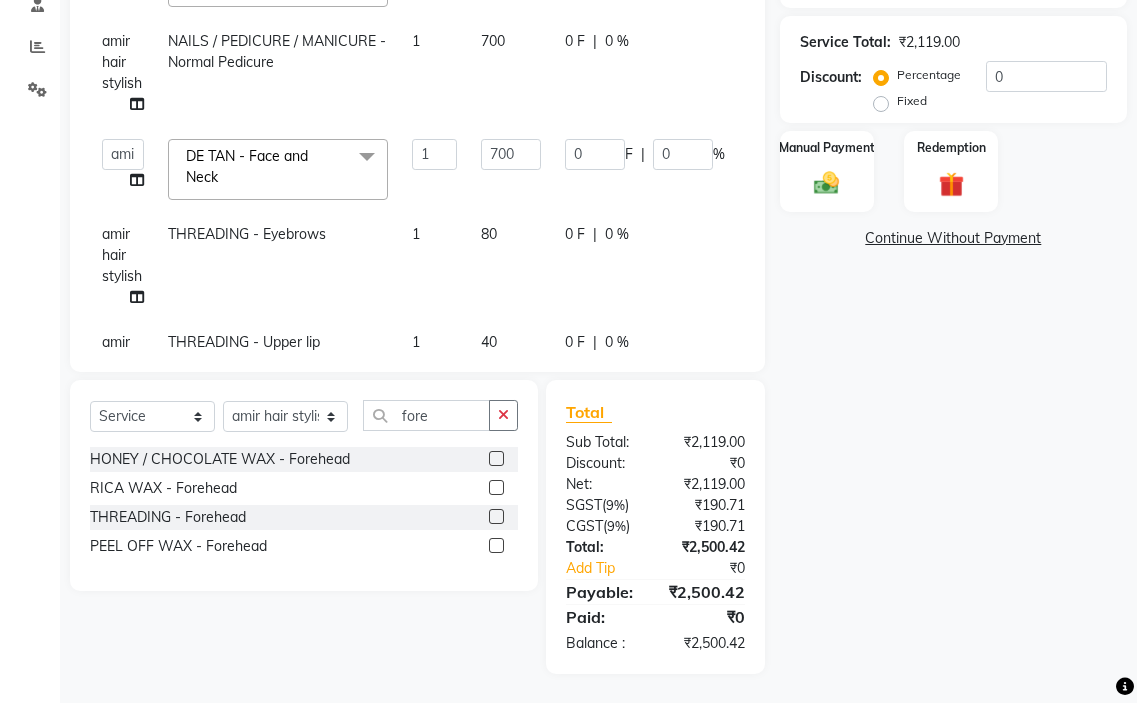 click 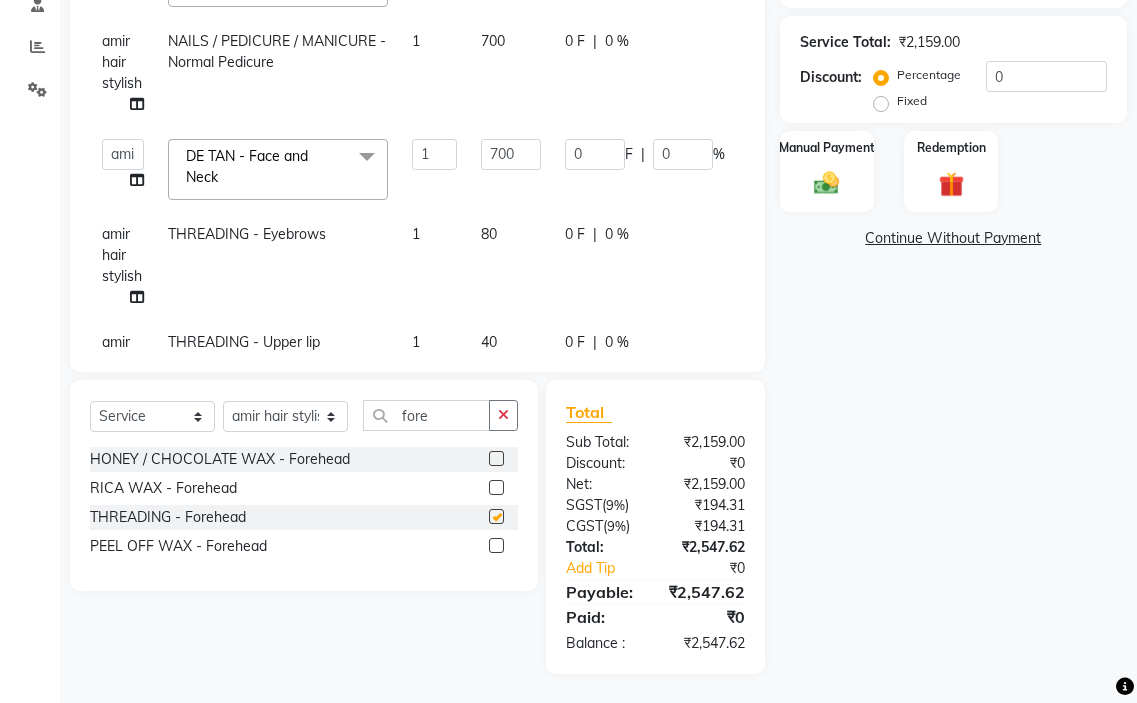checkbox on "false" 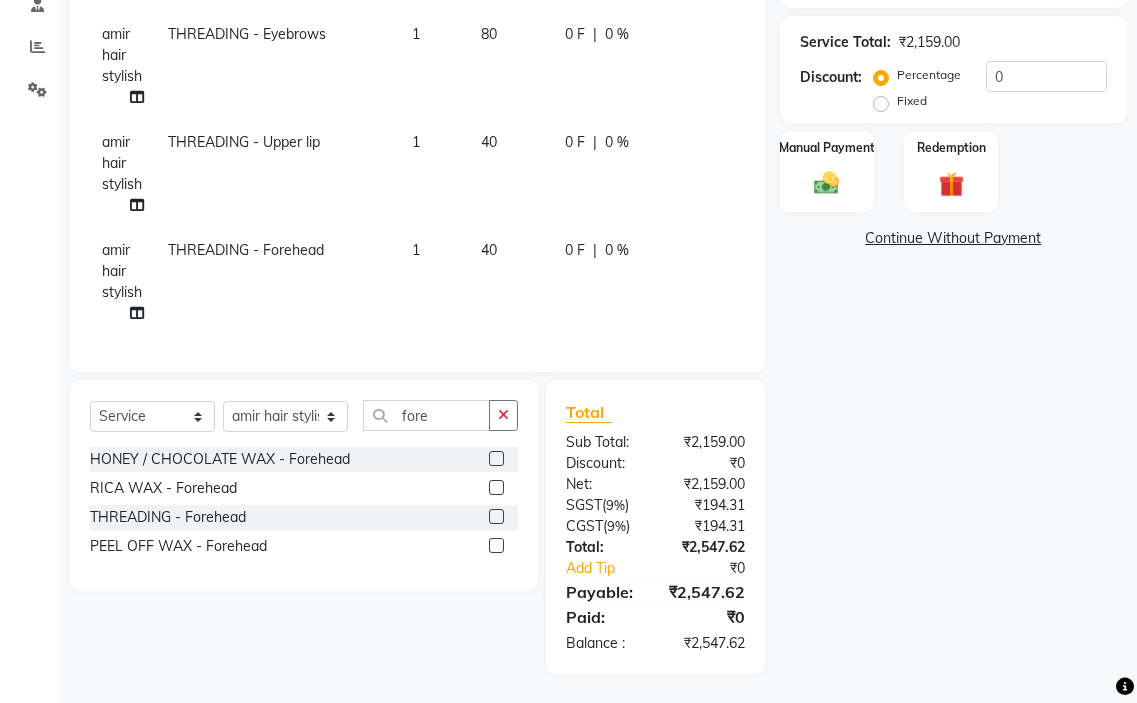 scroll, scrollTop: 215, scrollLeft: 0, axis: vertical 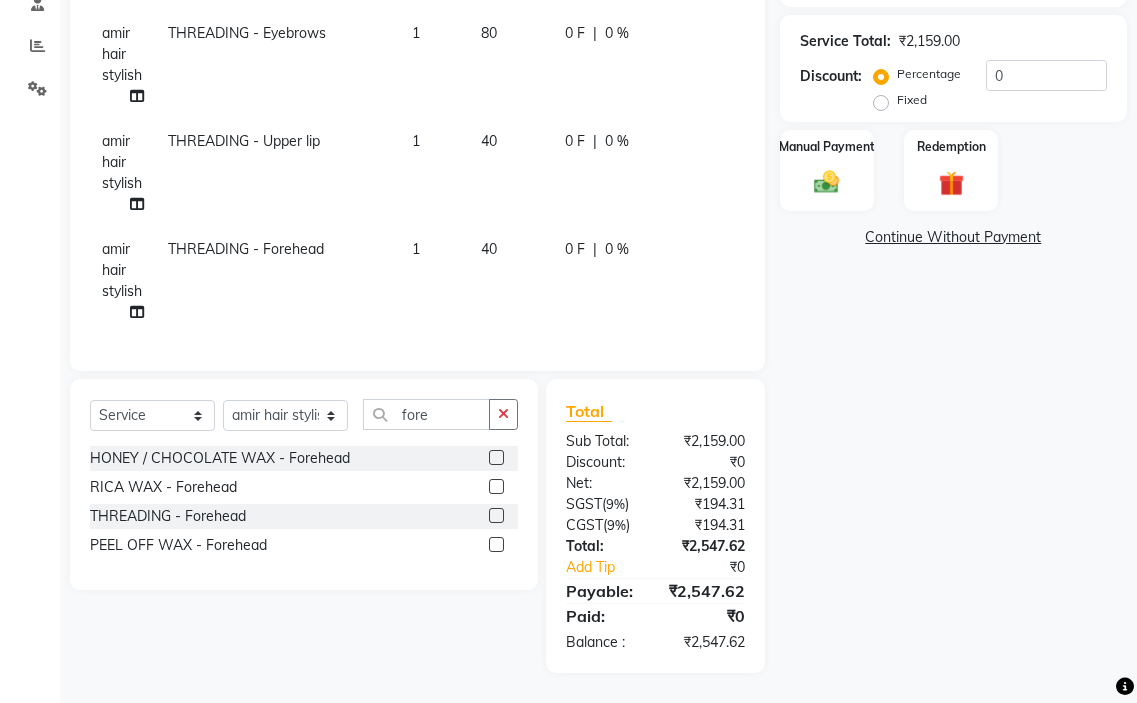 click on "40" 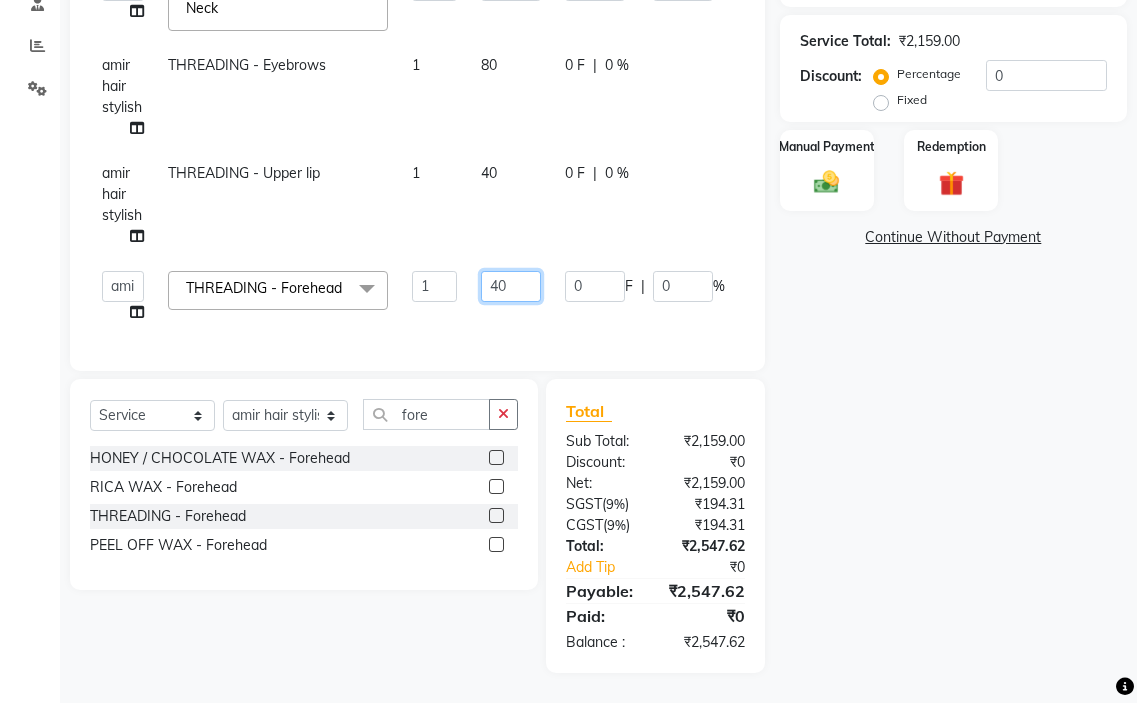 click on "40" 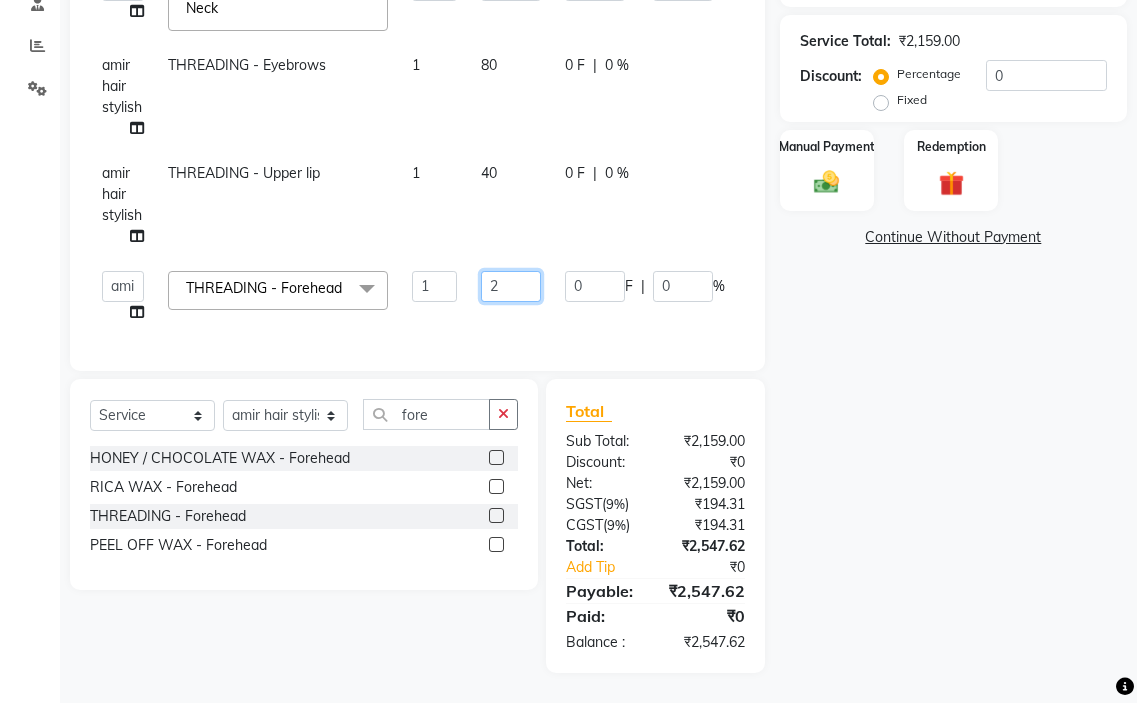 type on "20" 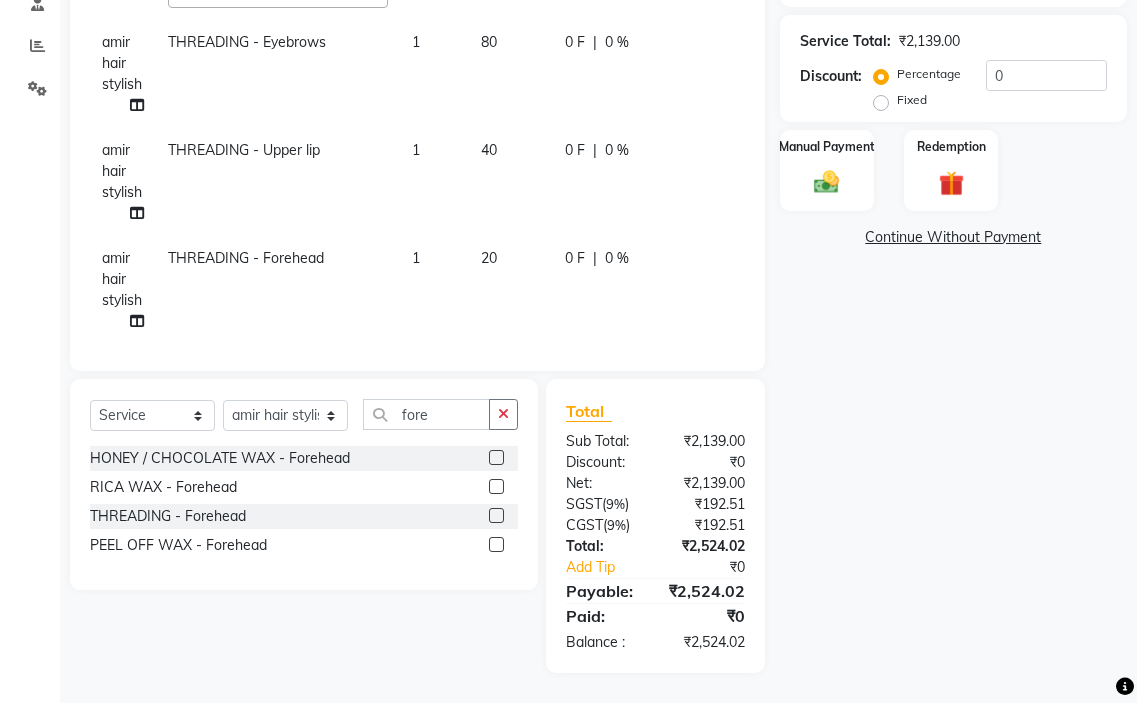 click on "0 F | 0 %" 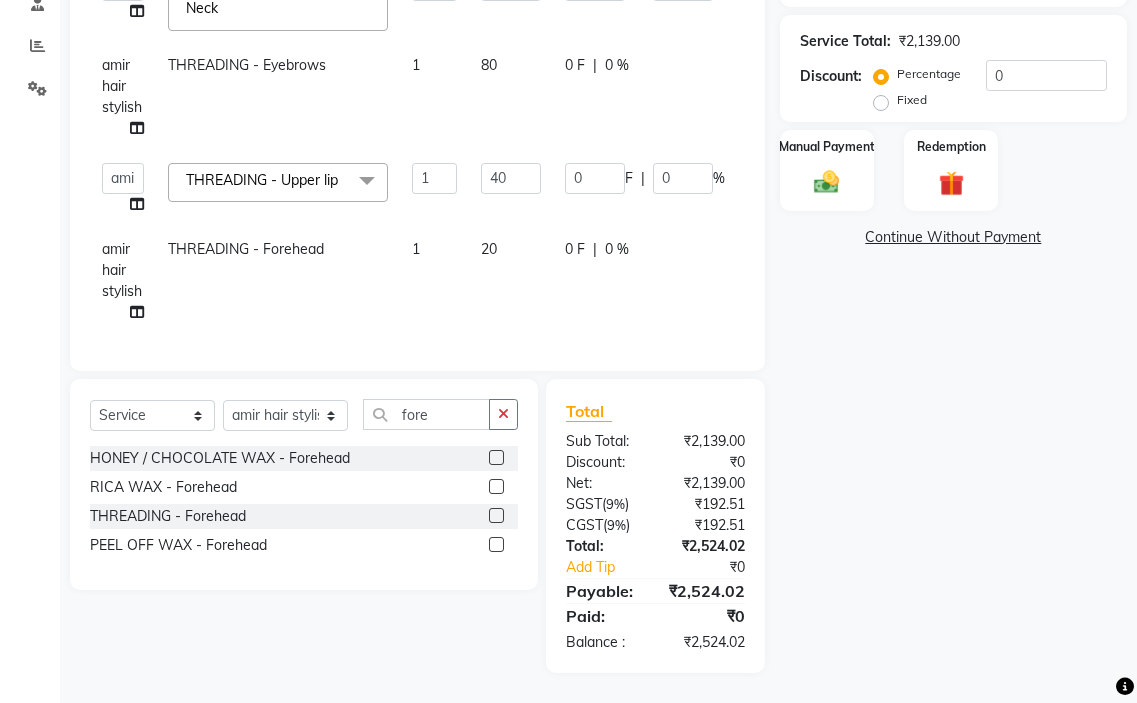 click on "20" 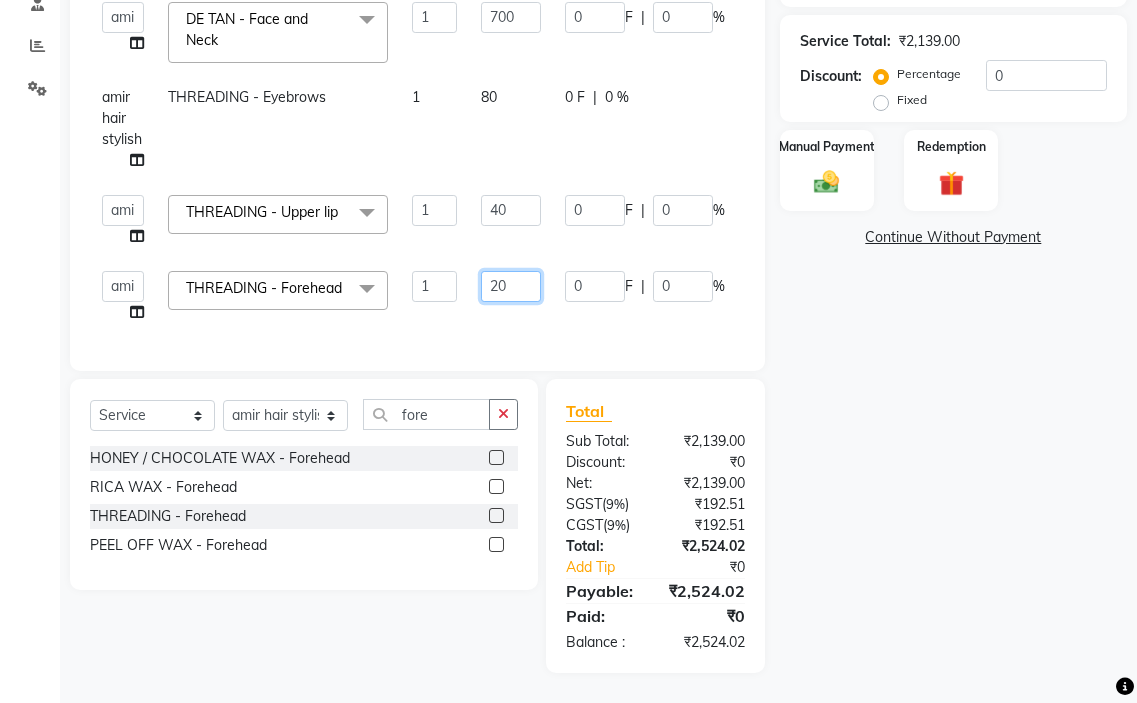 click on "20" 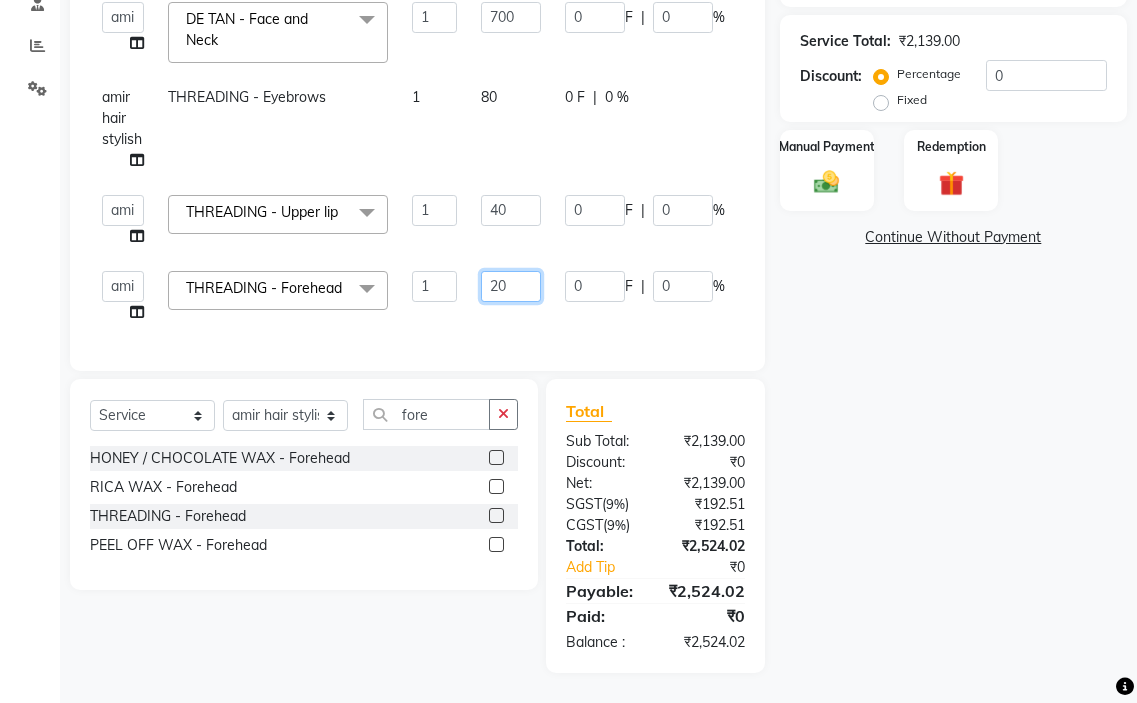 type on "2" 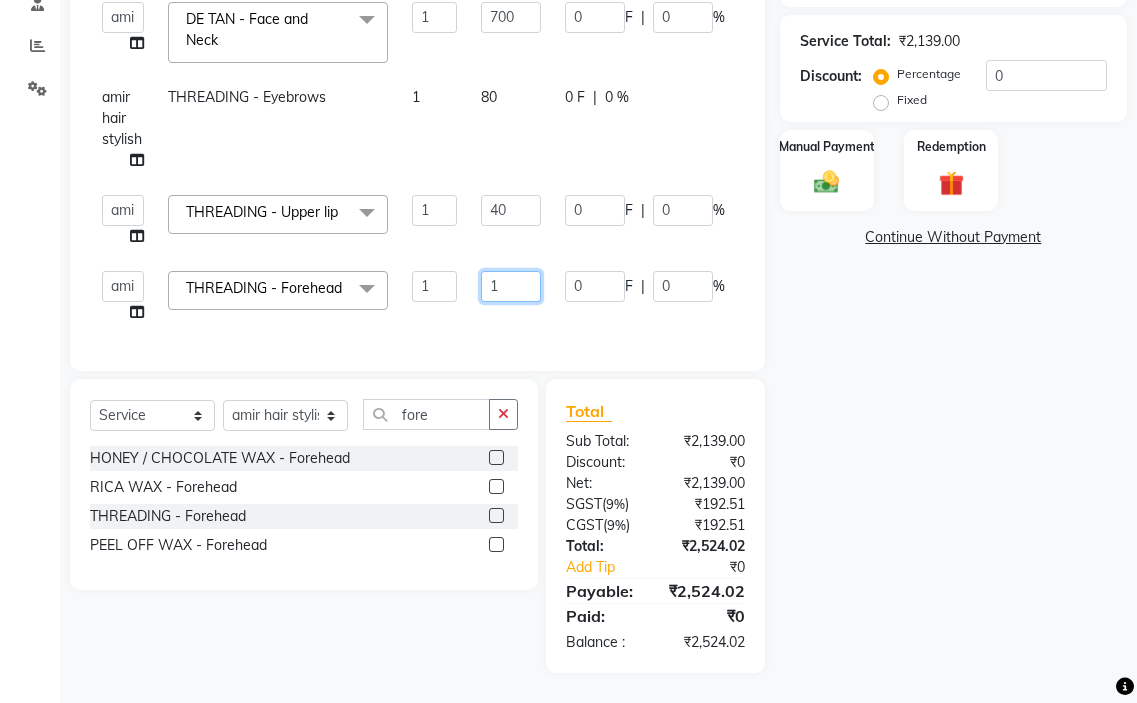 type on "17" 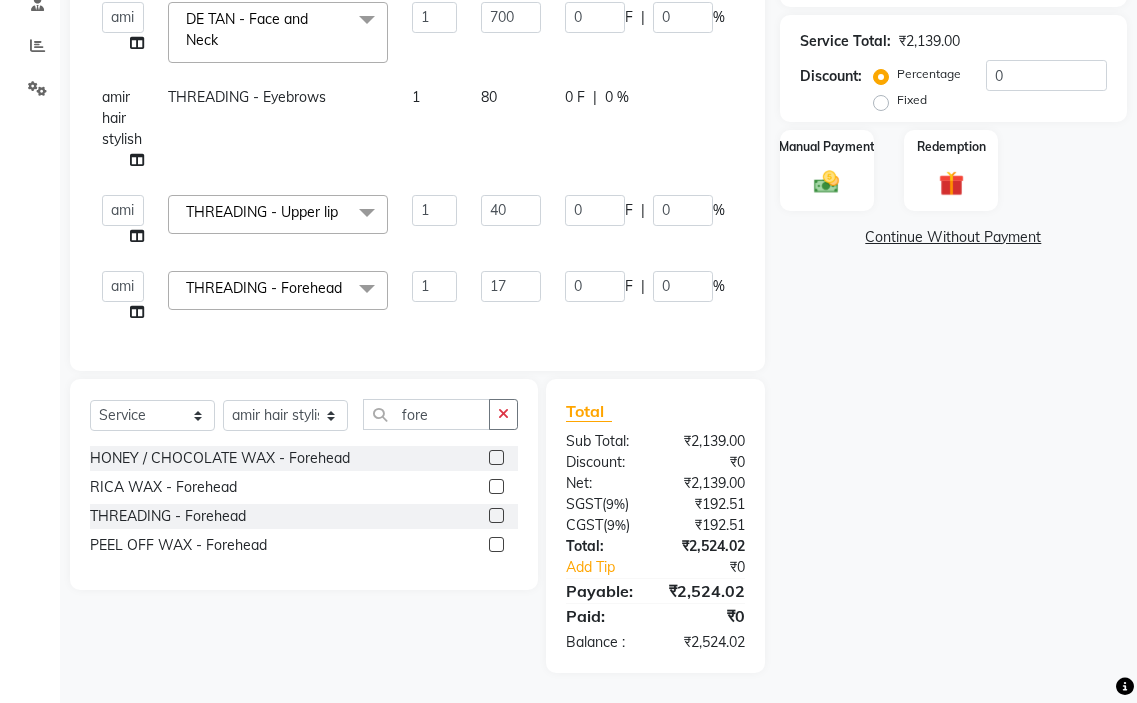 click on "0 F | 0 %" 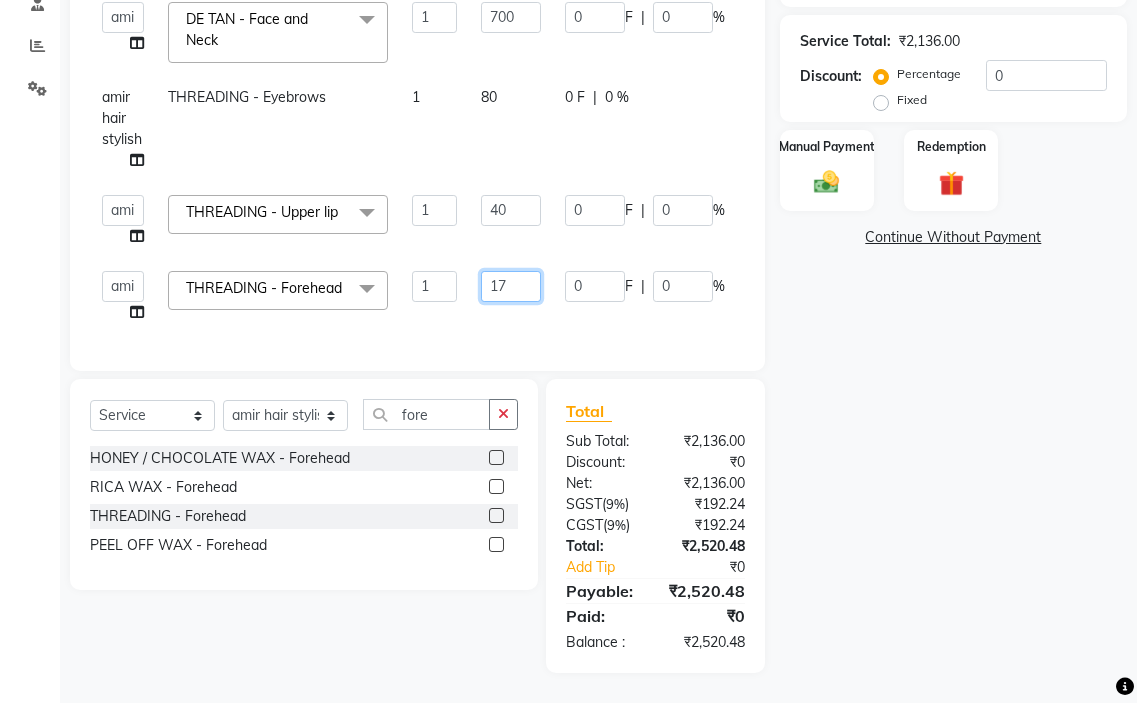 click on "17" 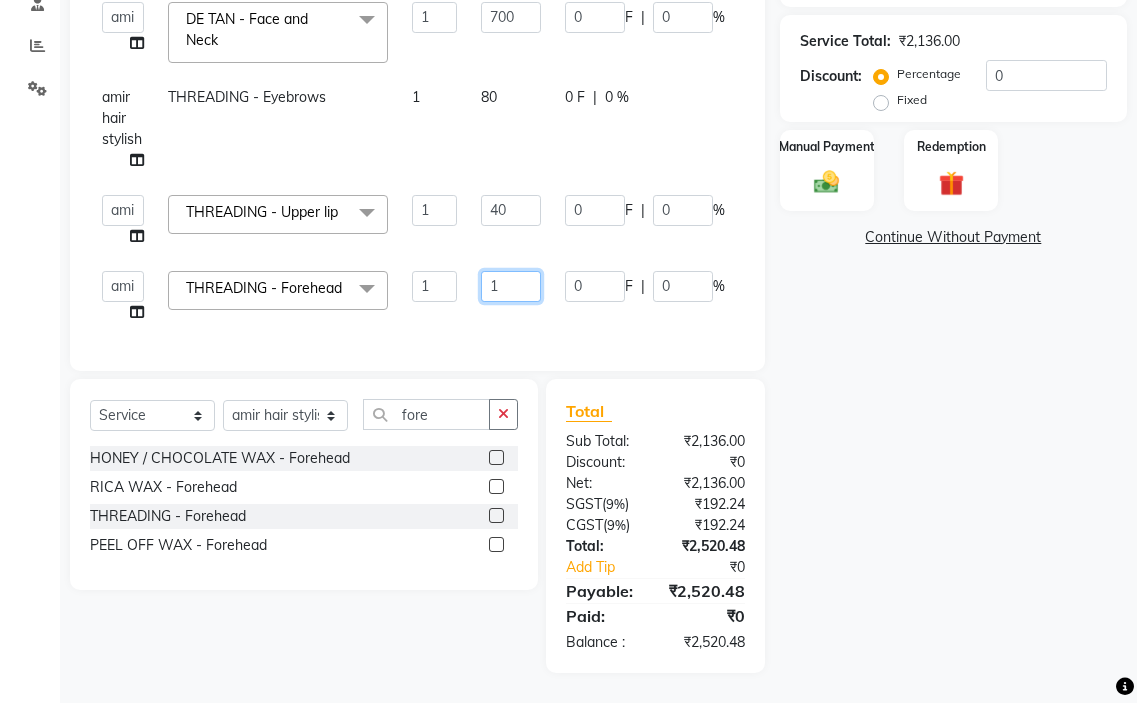 type on "16" 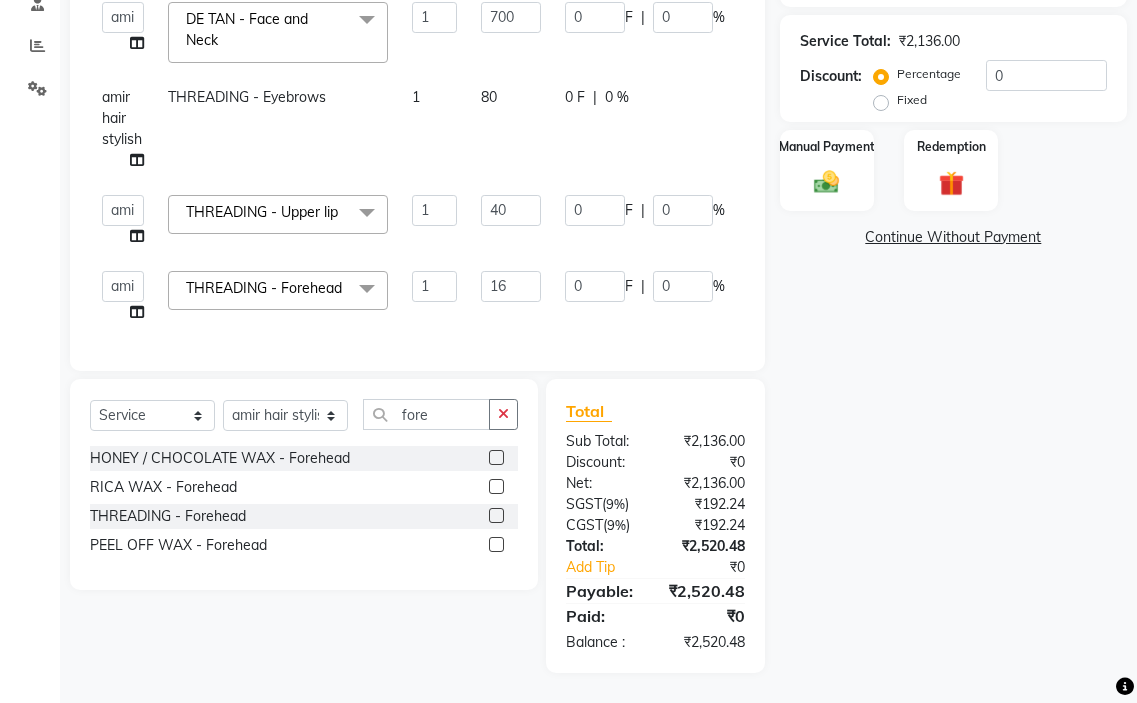 click on "16" 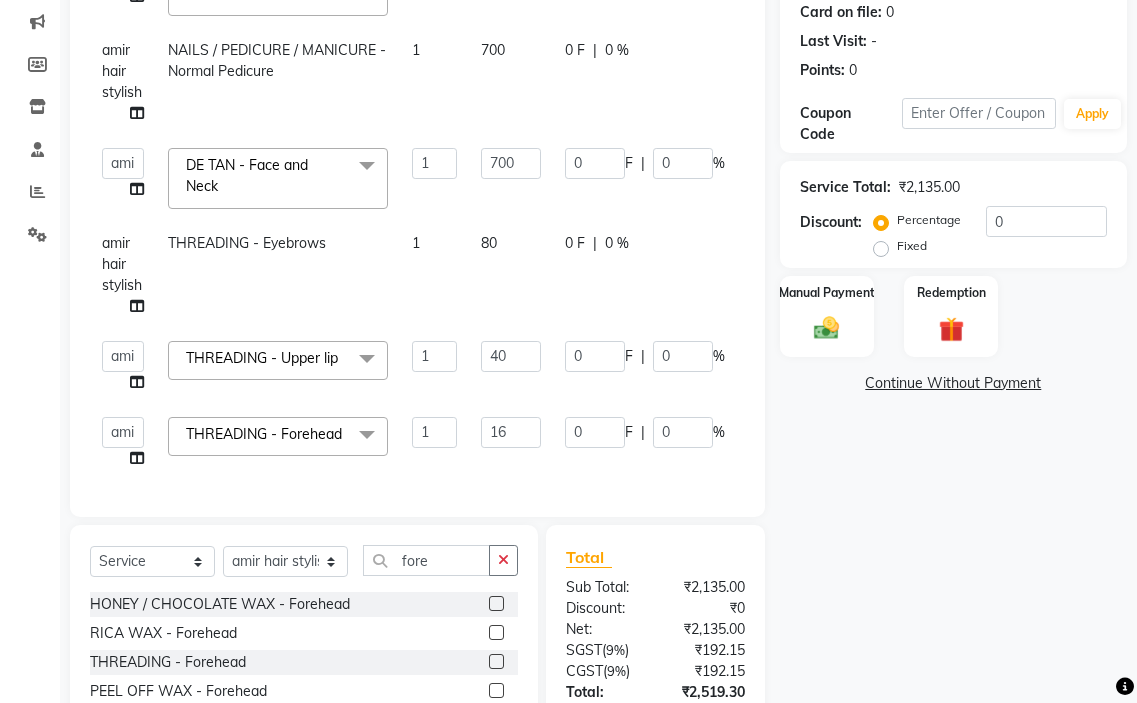 scroll, scrollTop: 197, scrollLeft: 0, axis: vertical 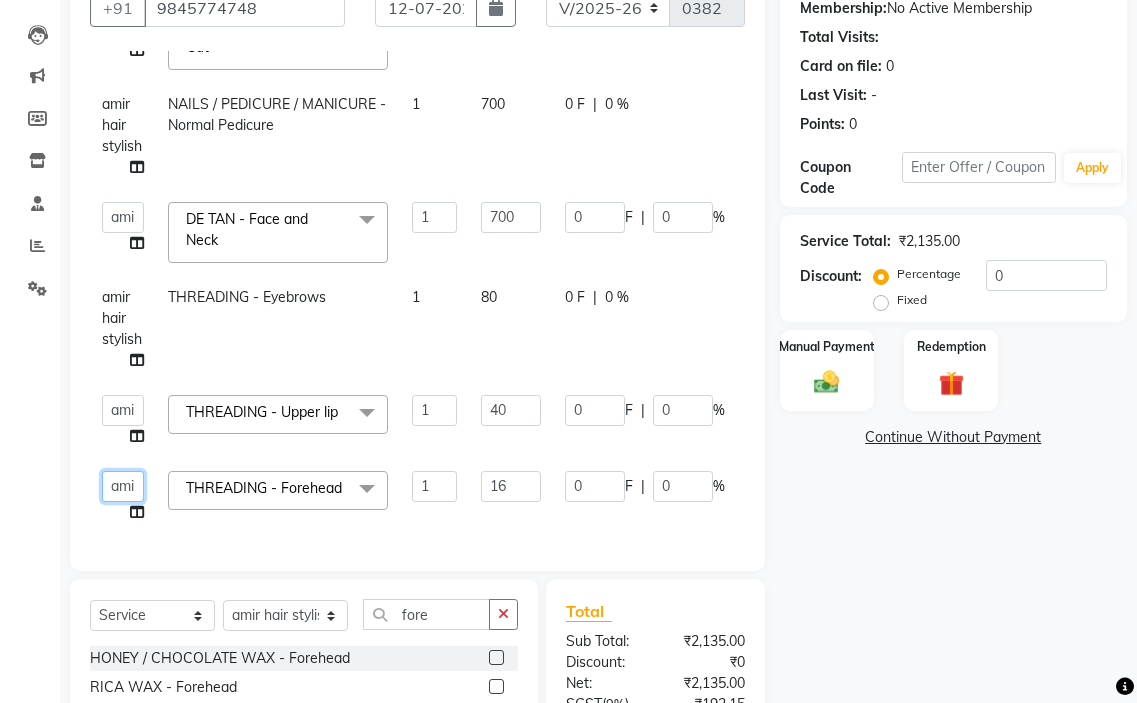click on "amir hair stylish   [PERSON_NAME]   pooja beautycian   [PERSON_NAME] beautycian   Rekha   [PERSON_NAME]   [PERSON_NAME] beauty and hair" 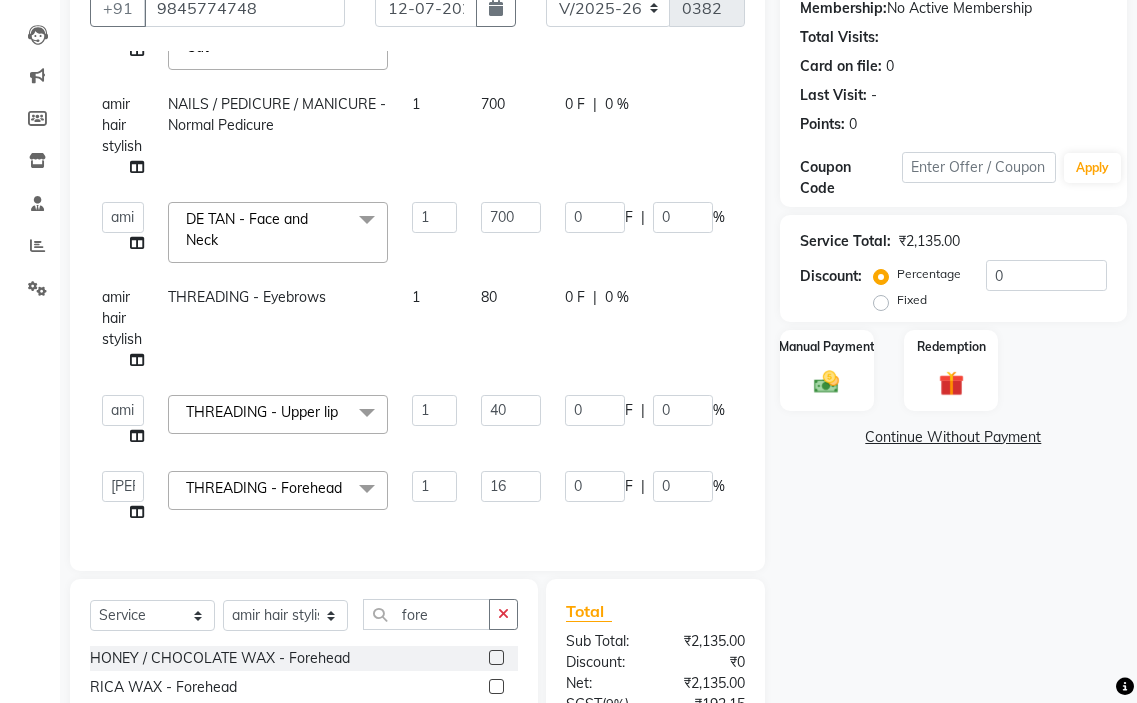 select on "63867" 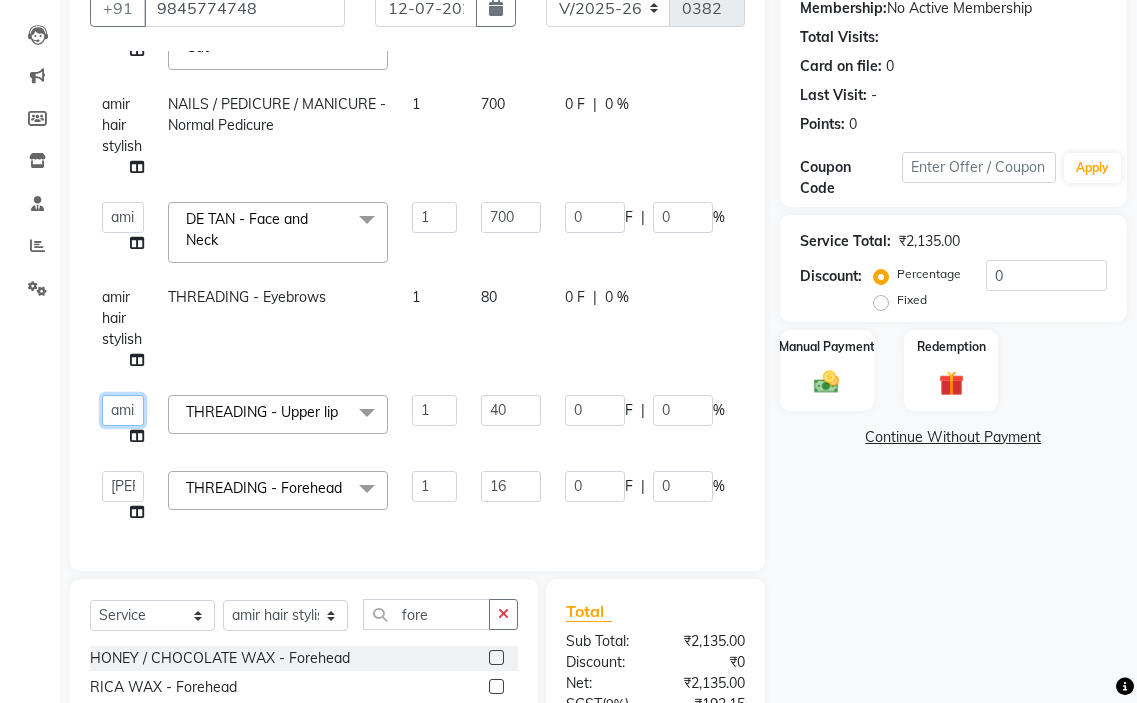 click on "amir hair stylish   [PERSON_NAME]   pooja beautycian   [PERSON_NAME] beautycian   Rekha   [PERSON_NAME]   [PERSON_NAME] beauty and hair" 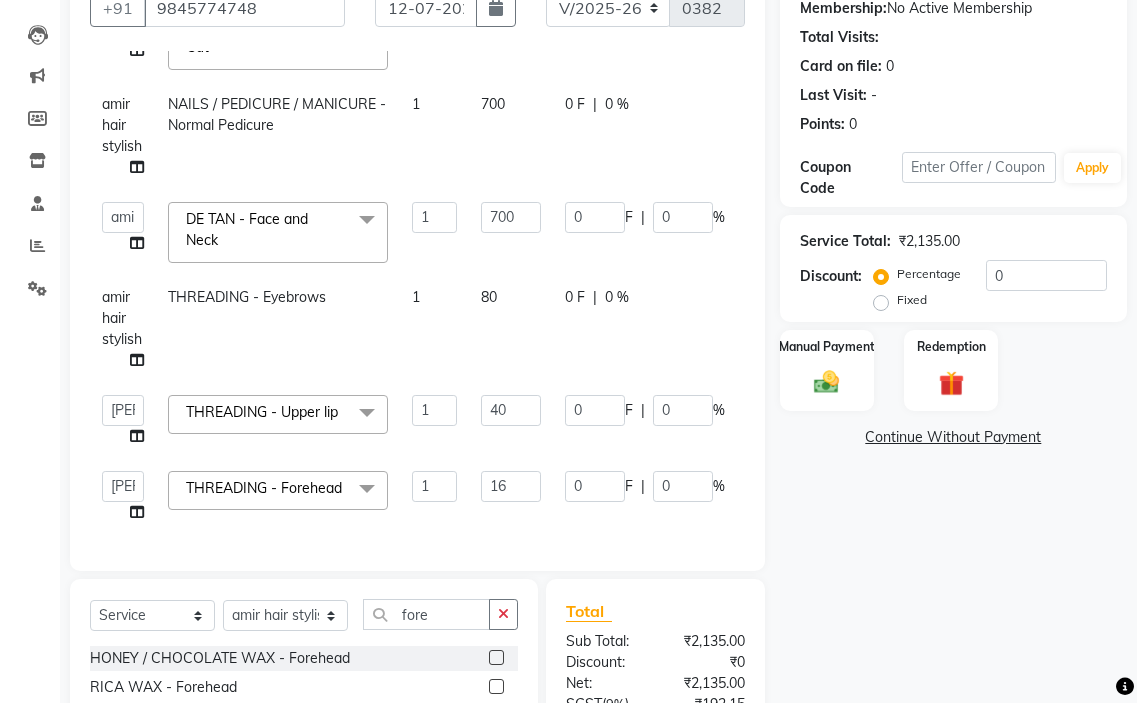 select on "63867" 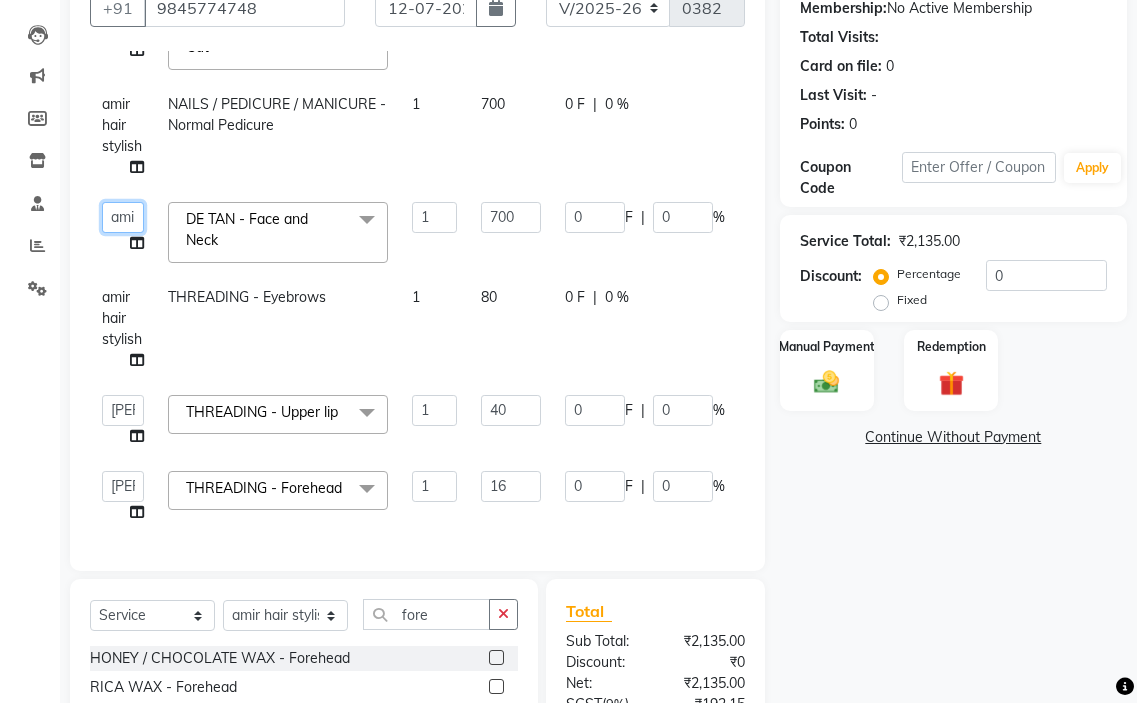 click on "amir hair stylish   [PERSON_NAME]   pooja beautycian   [PERSON_NAME] beautycian   Rekha   [PERSON_NAME]   [PERSON_NAME] beauty and hair" 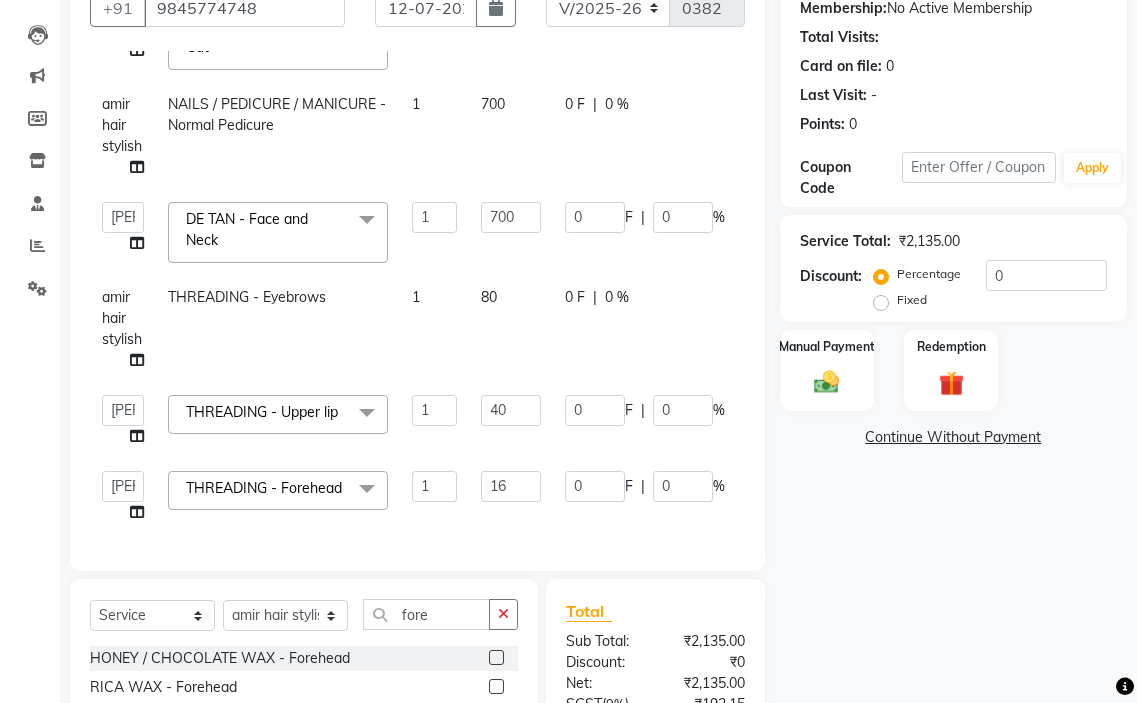 select on "63867" 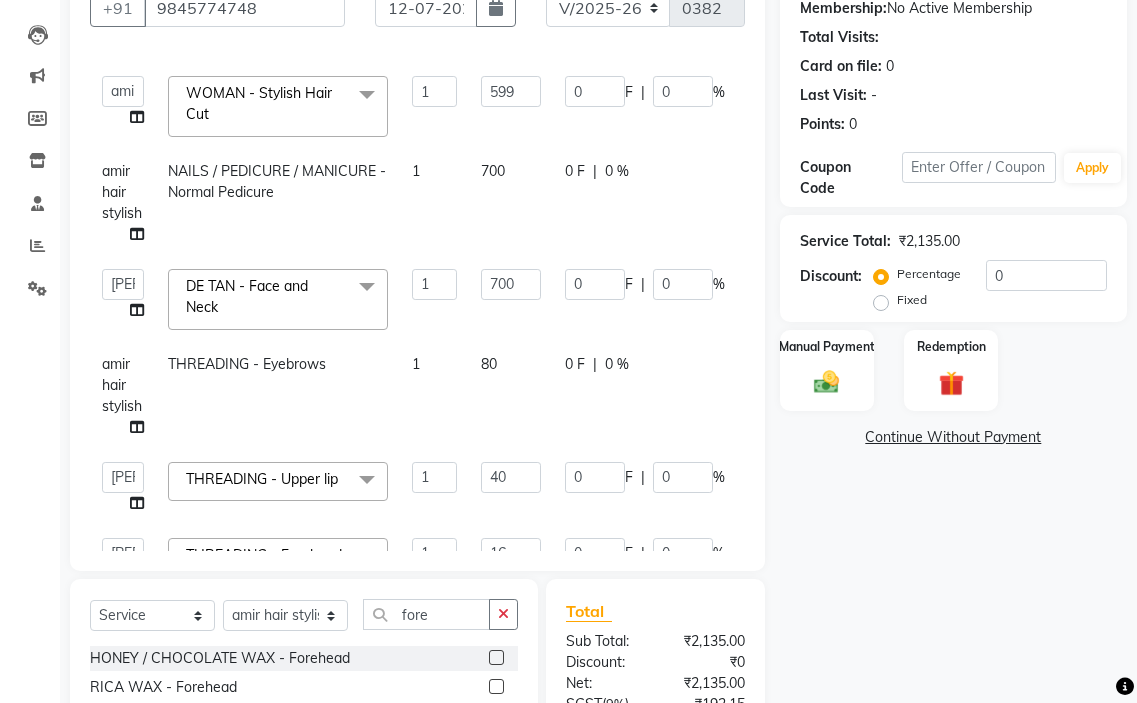 scroll, scrollTop: 68, scrollLeft: 0, axis: vertical 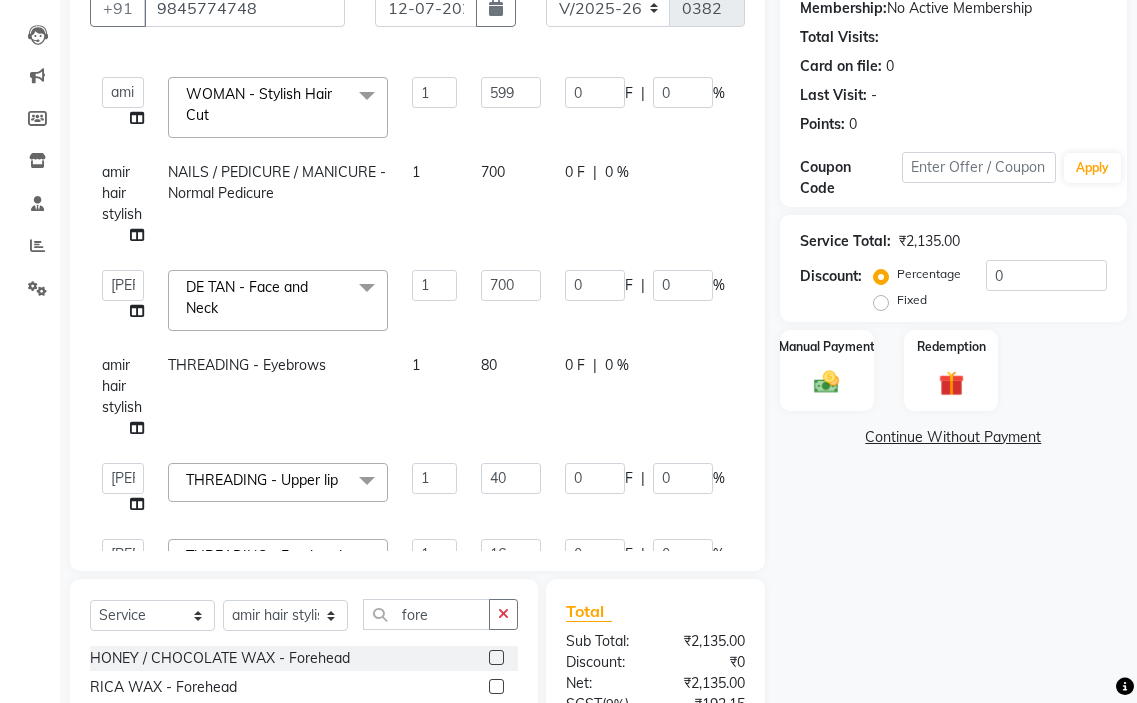 click on "amir hair stylish" 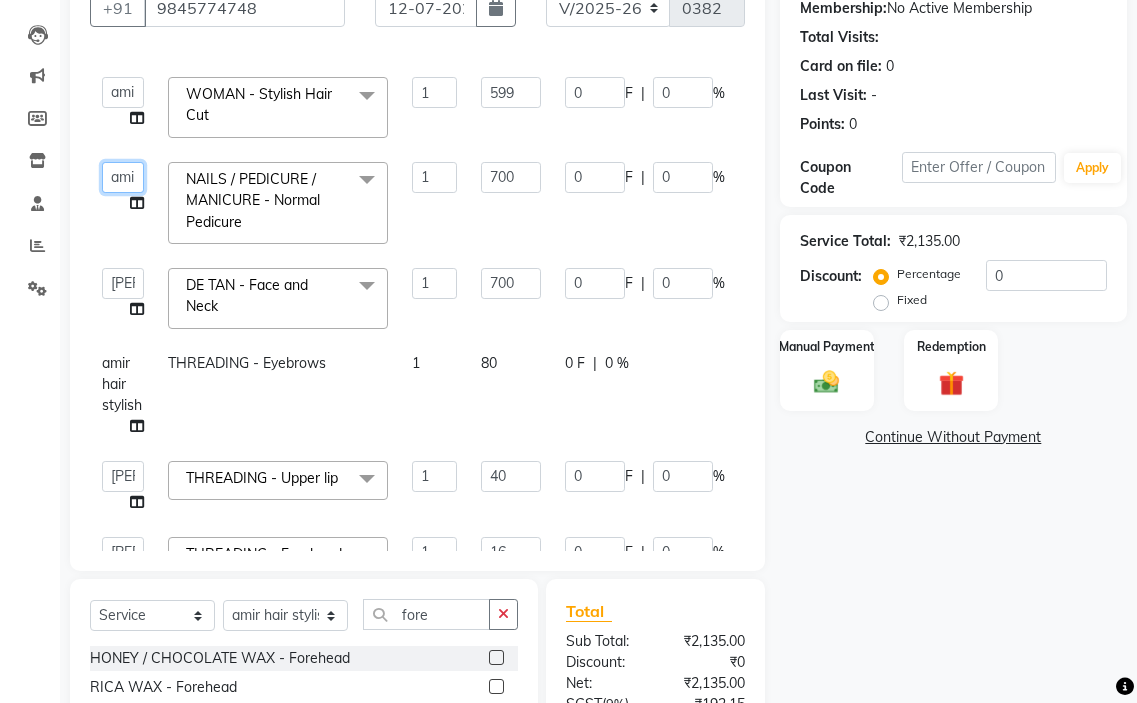 click on "amir hair stylish   [PERSON_NAME]   pooja beautycian   [PERSON_NAME] beautycian   Rekha   [PERSON_NAME]   [PERSON_NAME] beauty and hair" 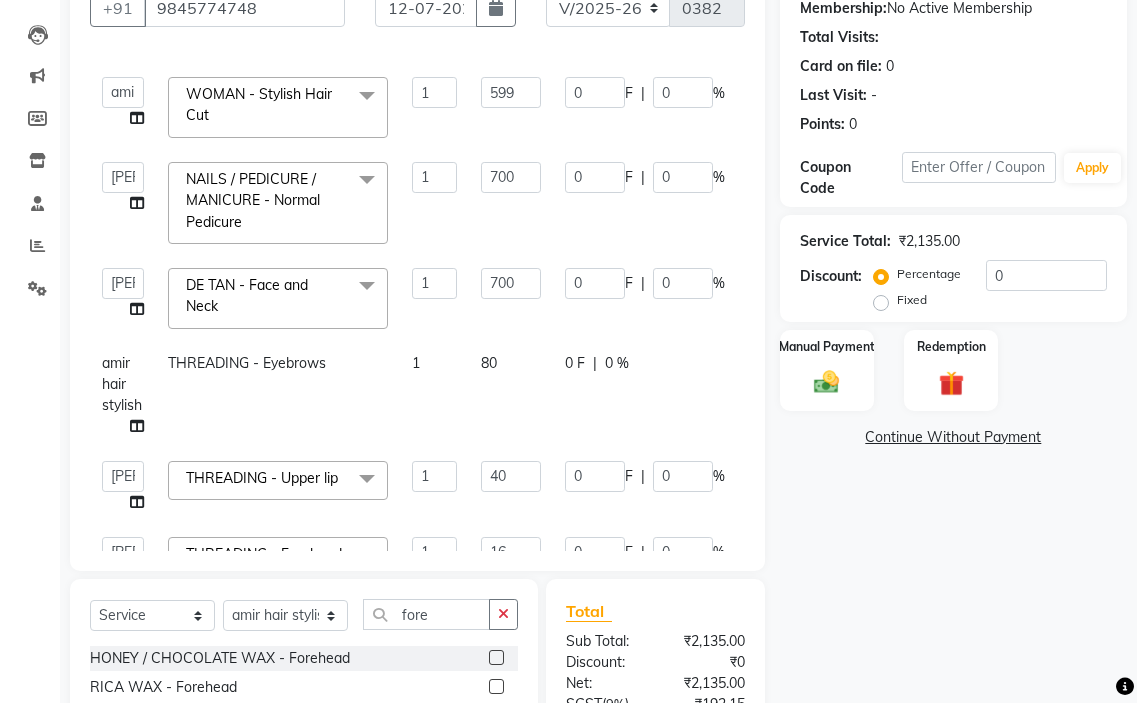 select on "63867" 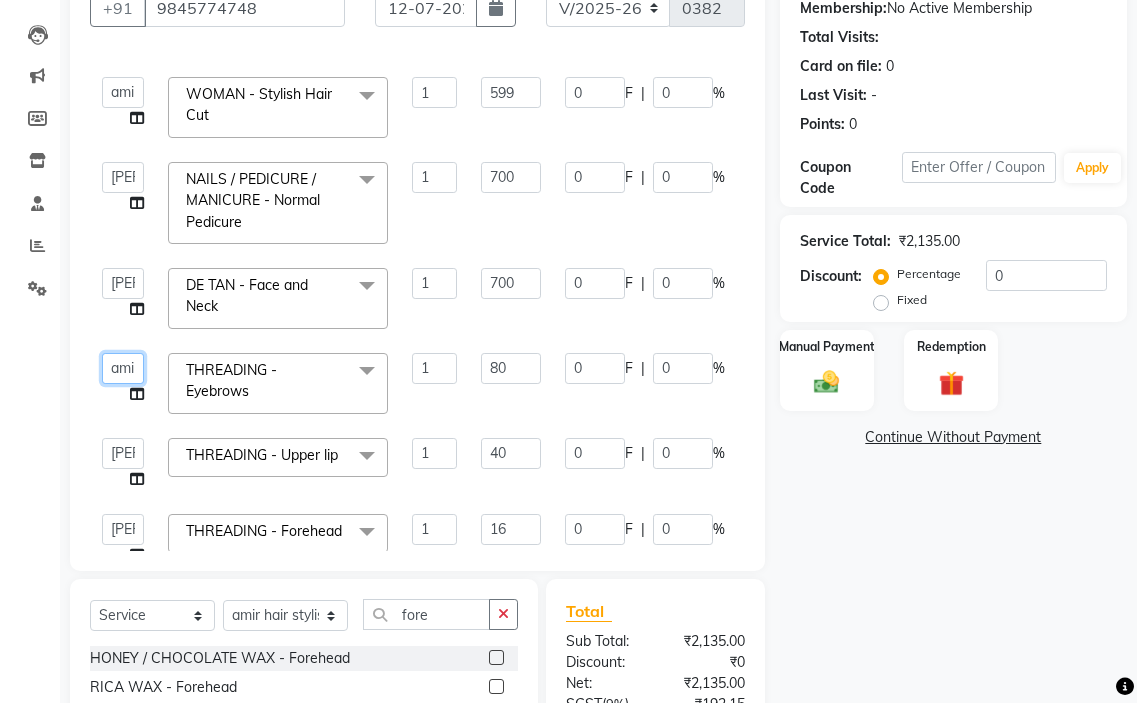 click on "amir hair stylish   [PERSON_NAME]   pooja beautycian   [PERSON_NAME] beautycian   Rekha   [PERSON_NAME]   [PERSON_NAME] beauty and hair" 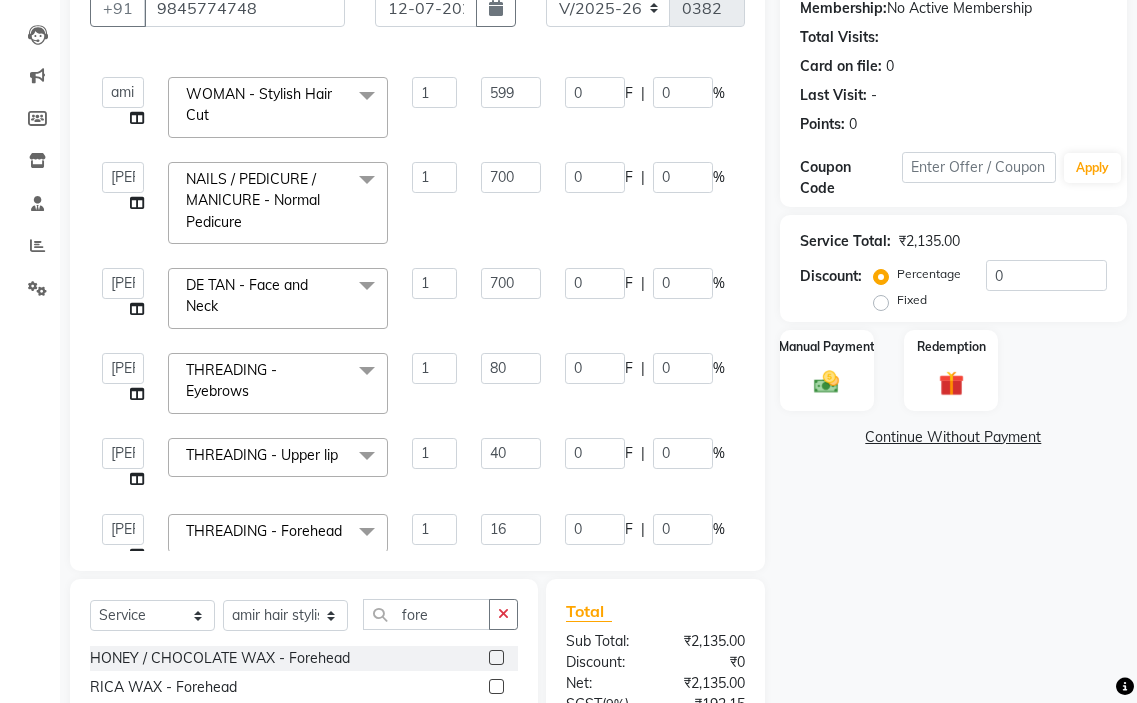 select on "63867" 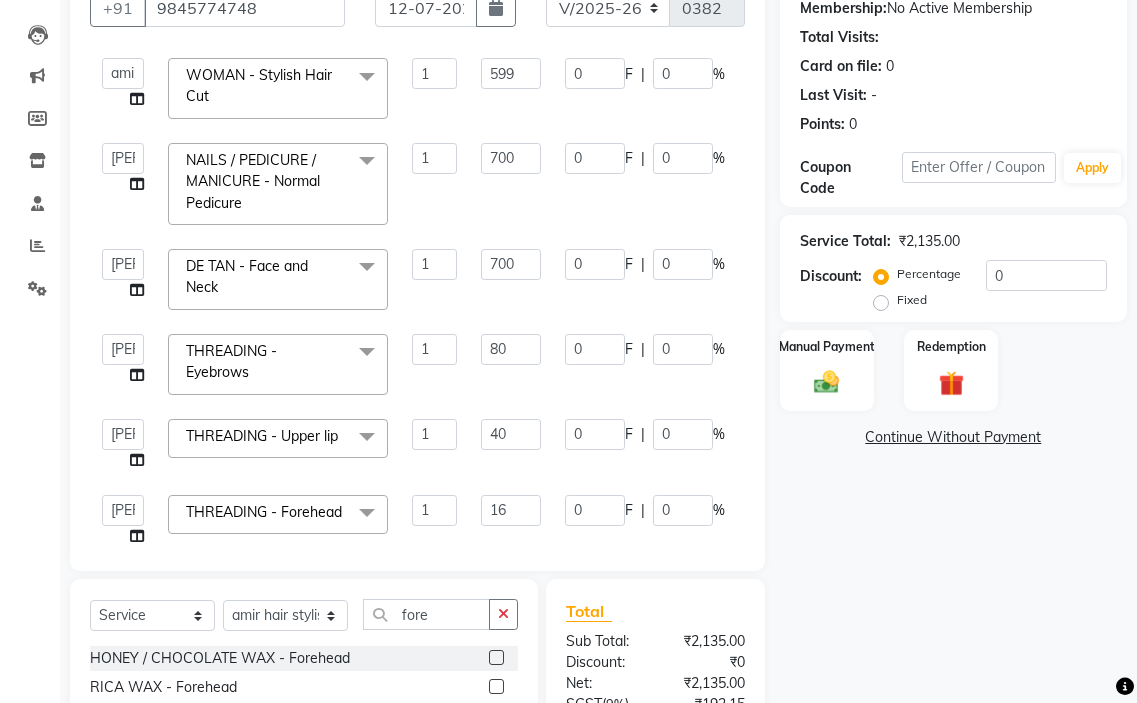 scroll, scrollTop: 0, scrollLeft: 0, axis: both 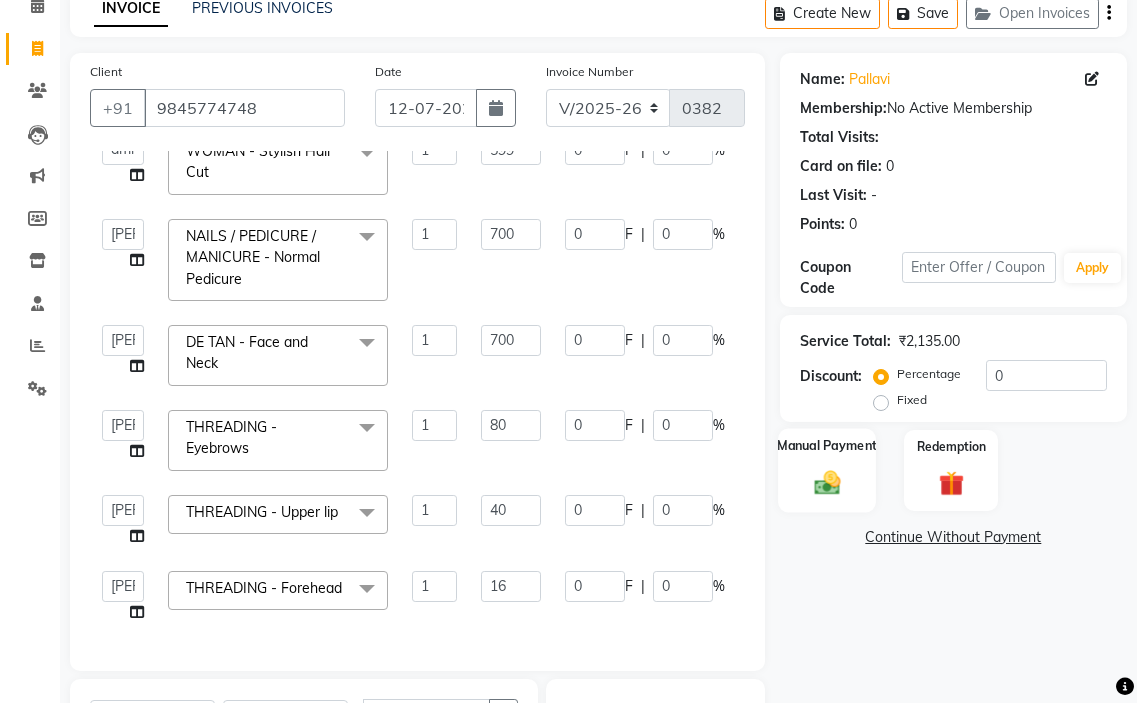 click on "Manual Payment" 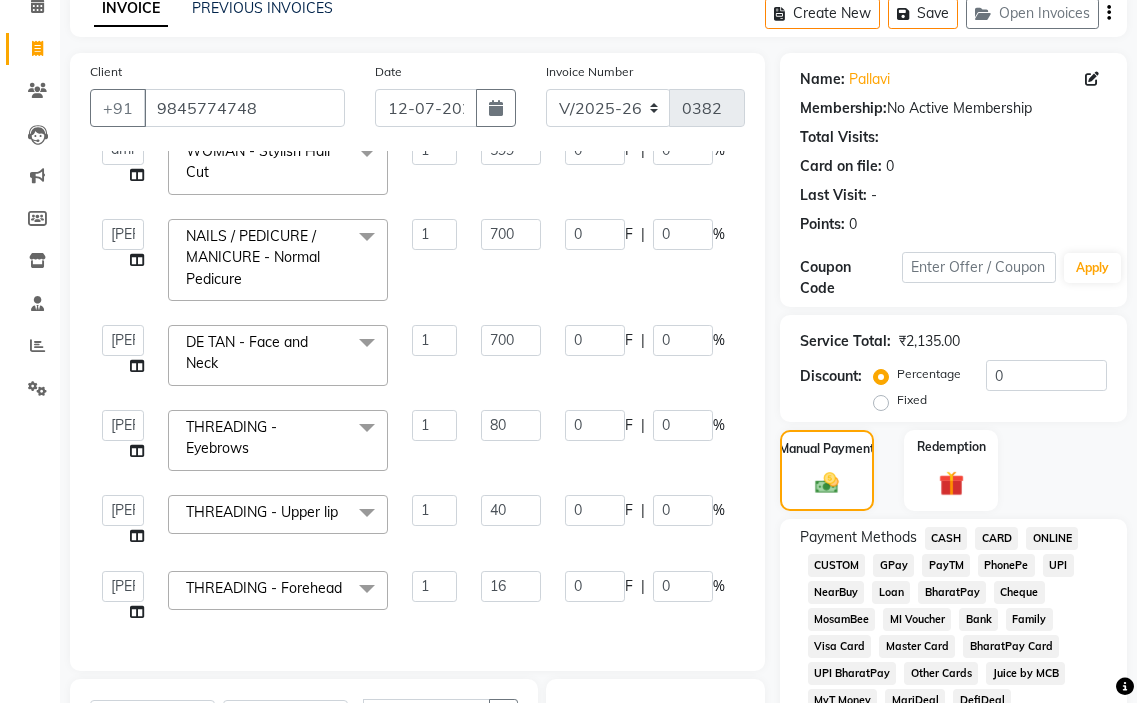 click on "GPay" 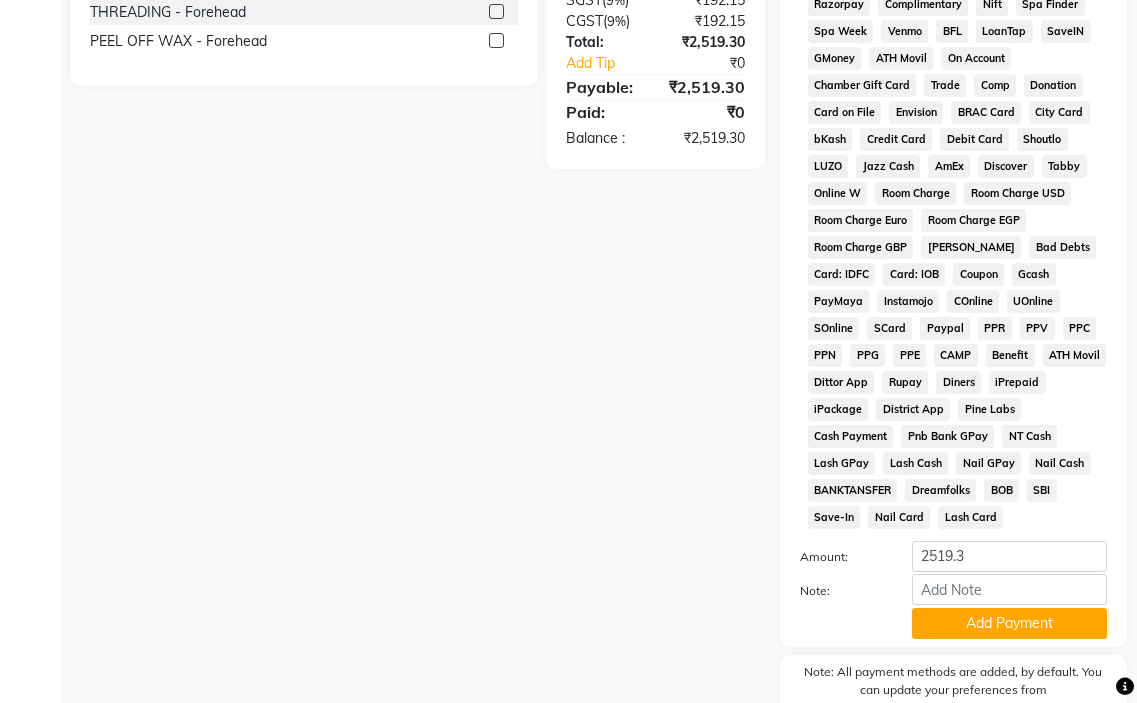 scroll, scrollTop: 997, scrollLeft: 0, axis: vertical 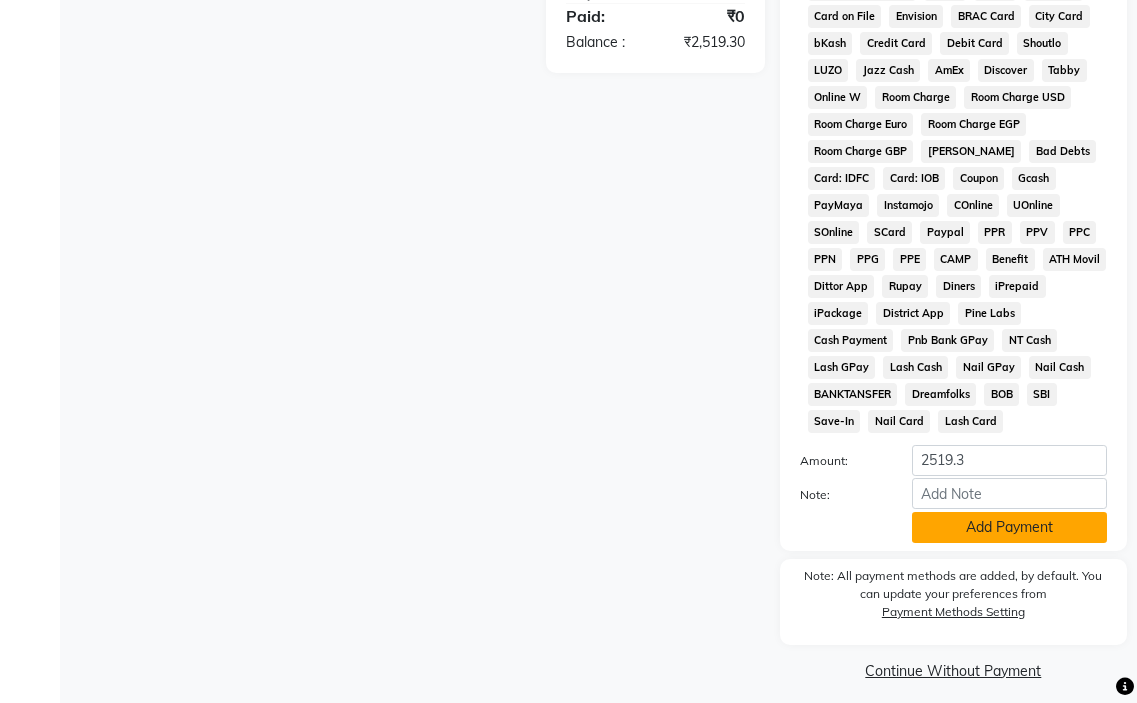 click on "Add Payment" 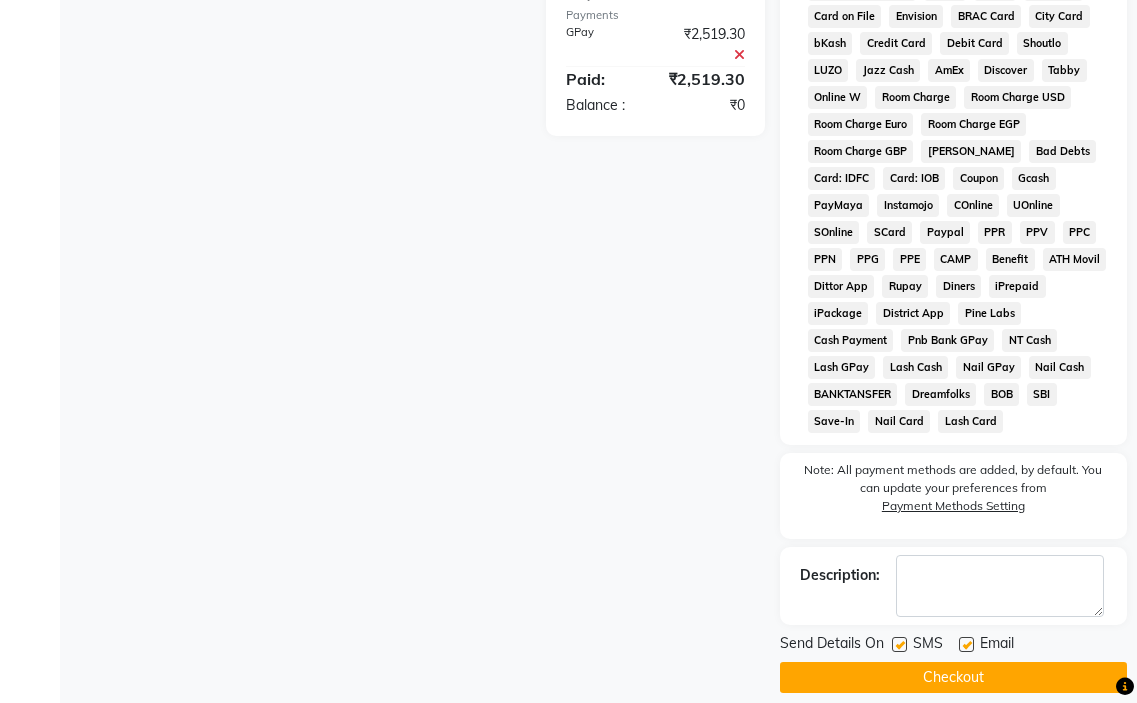 click 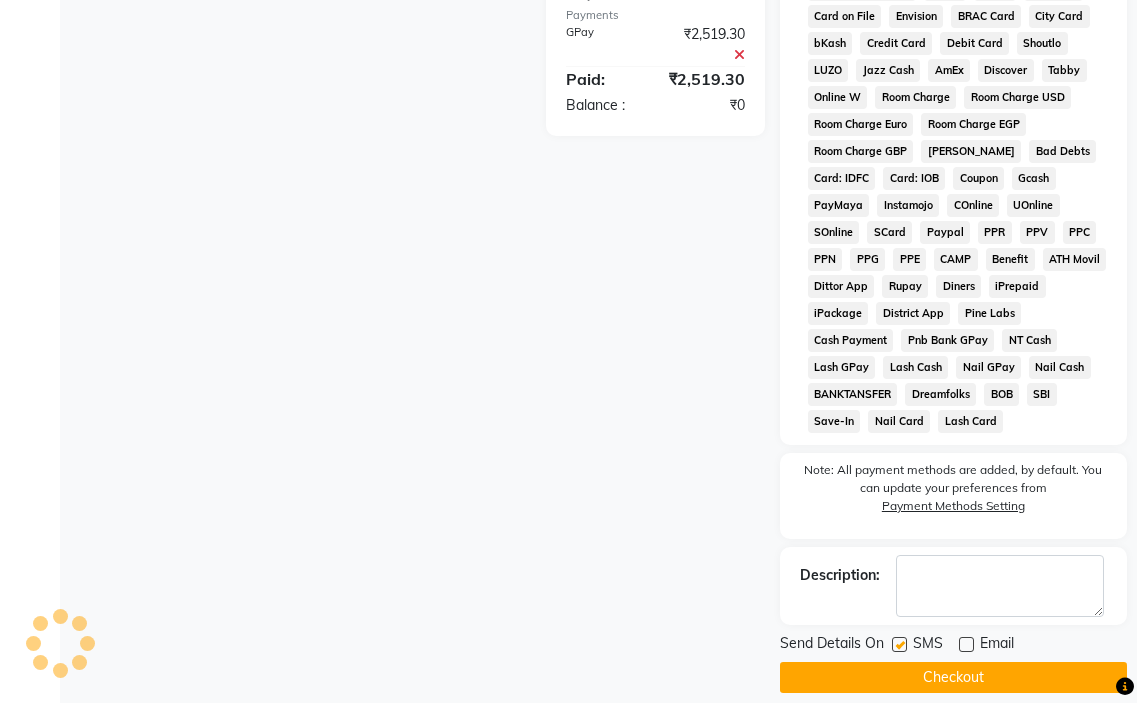 click on "Checkout" 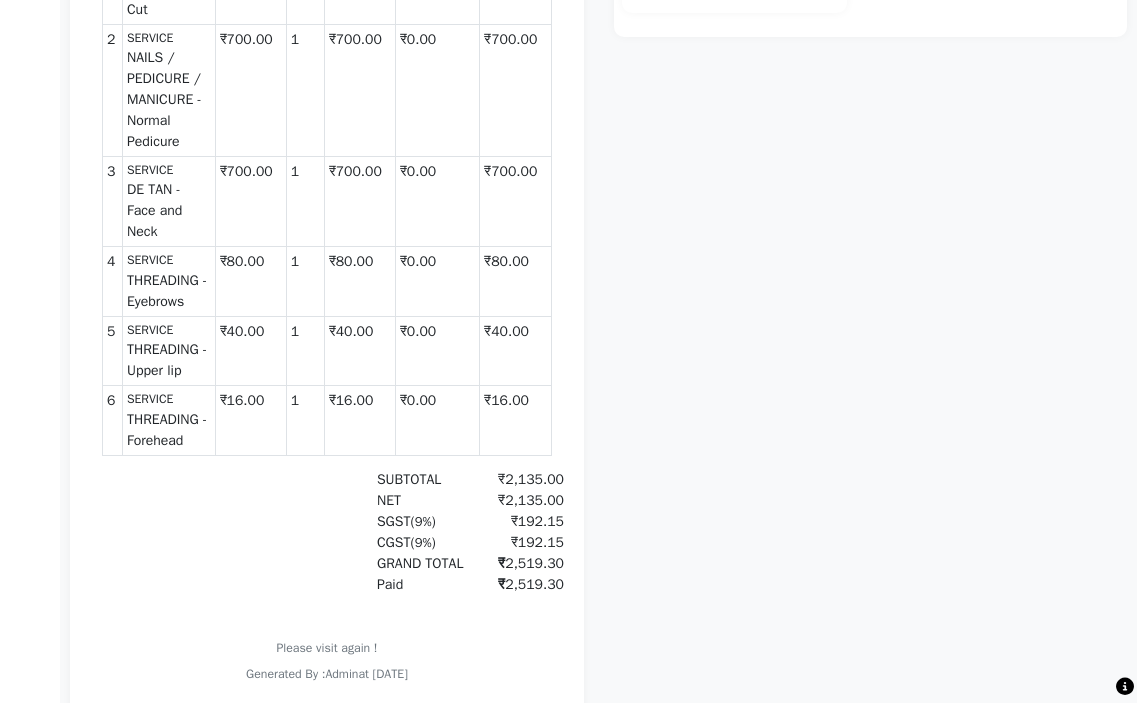 scroll, scrollTop: 700, scrollLeft: 0, axis: vertical 